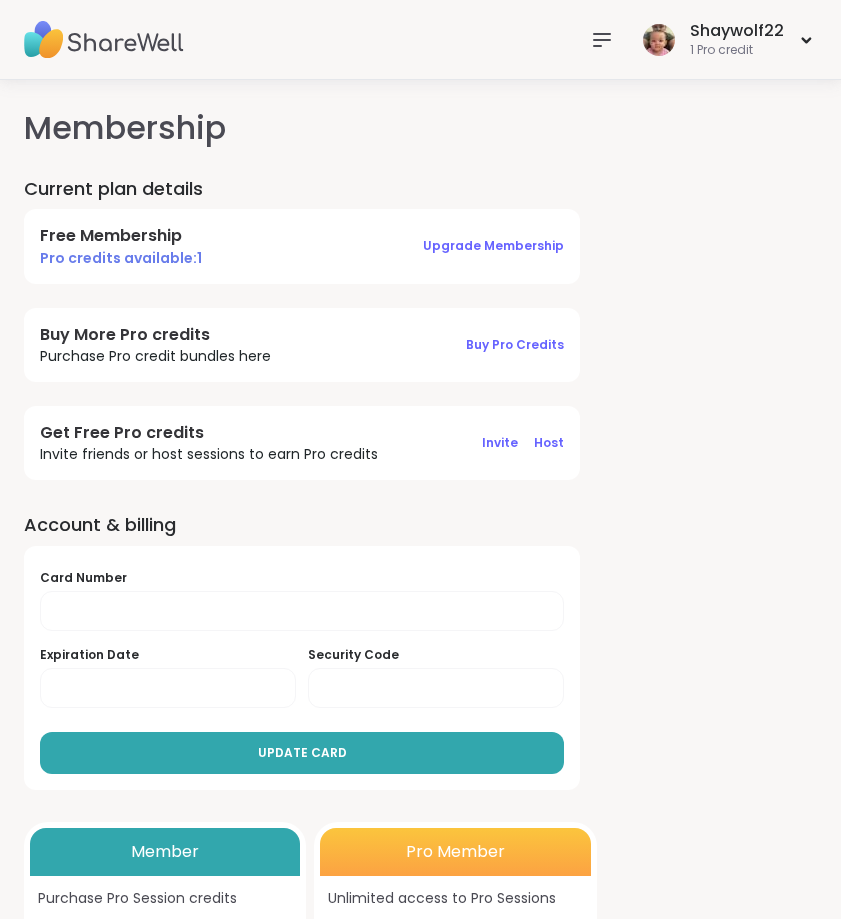 scroll, scrollTop: 0, scrollLeft: 0, axis: both 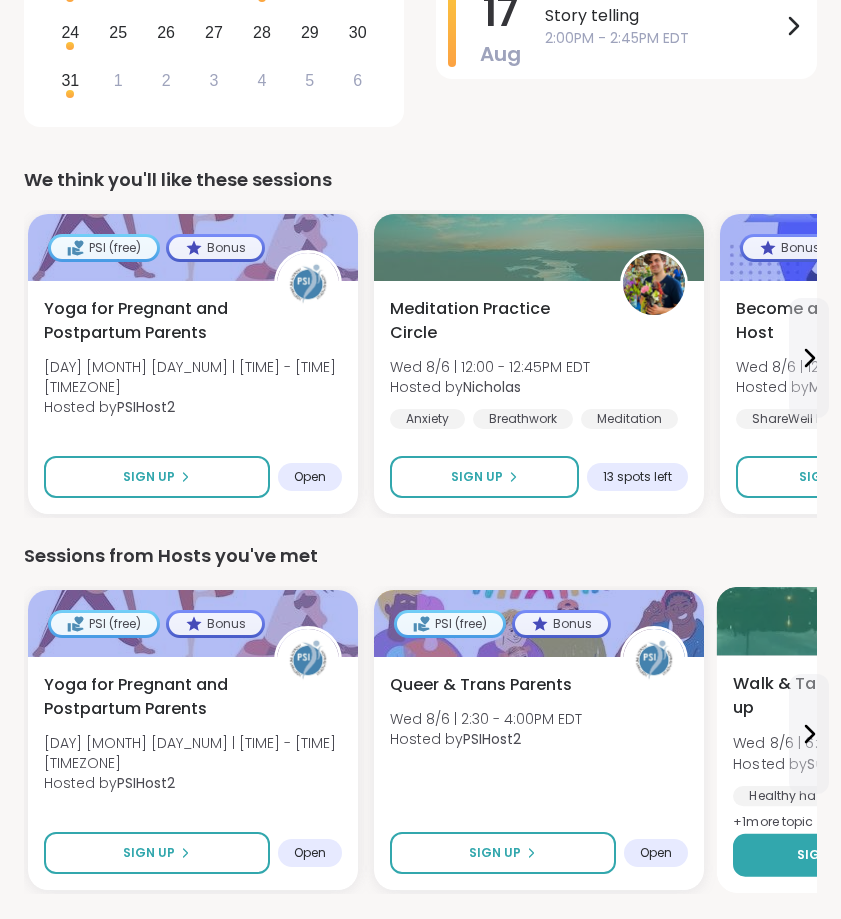 click on "Sign Up" at bounding box center (831, 855) 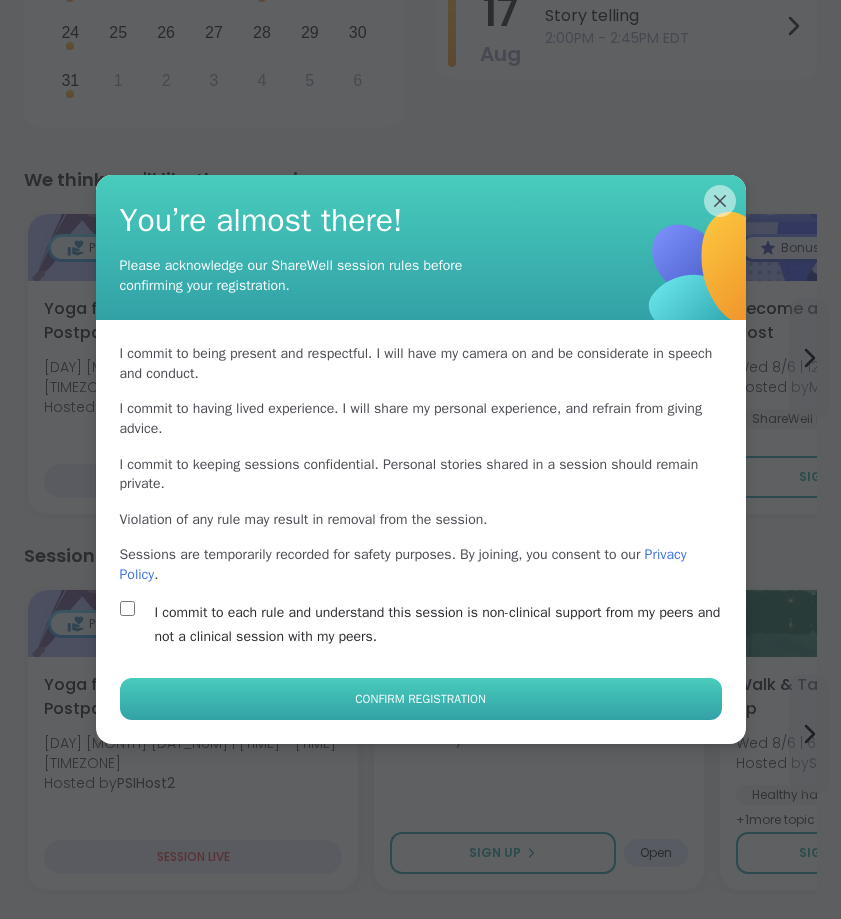click on "Confirm Registration" at bounding box center [420, 699] 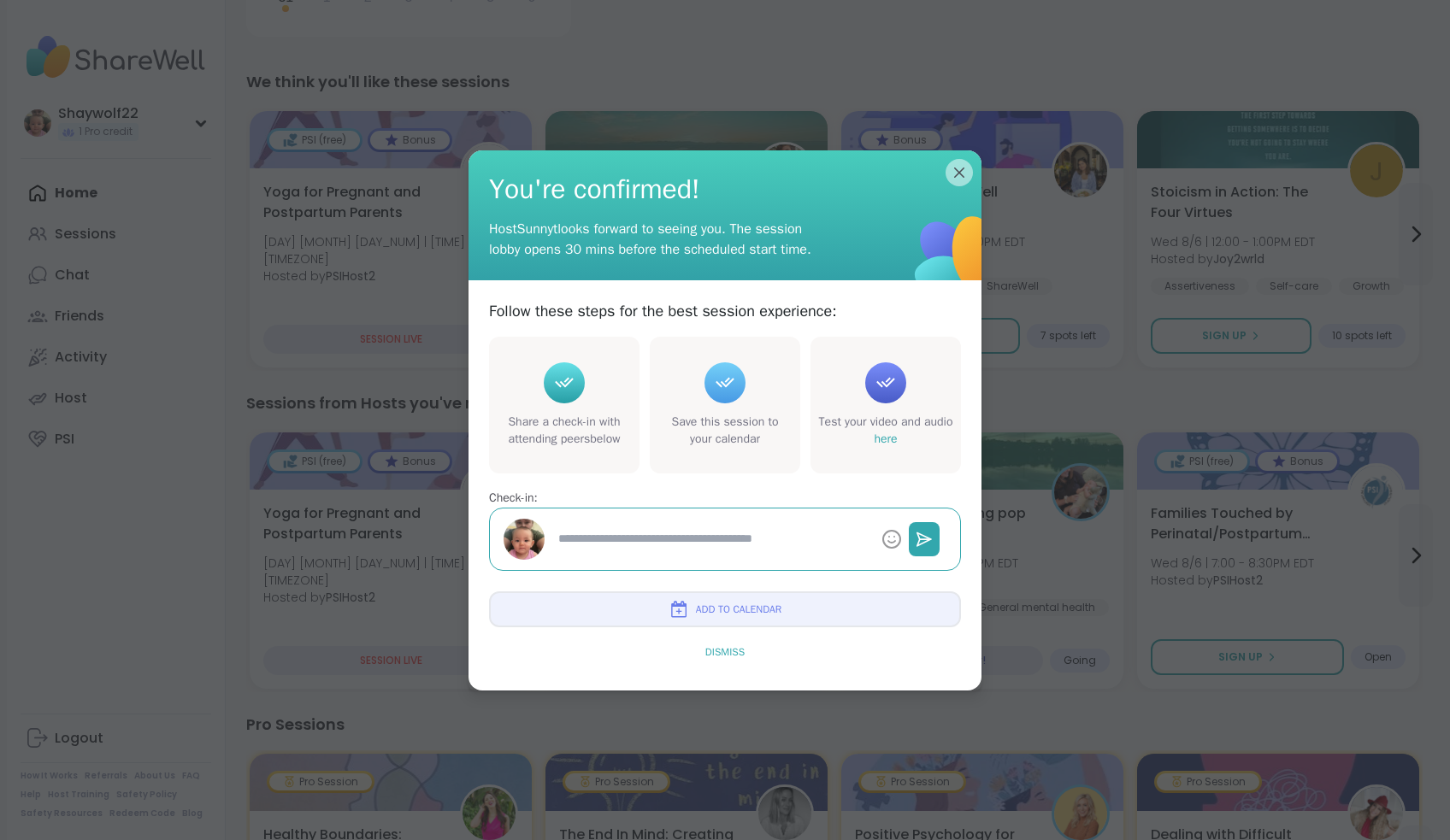 click on "Dismiss" at bounding box center [725, 652] 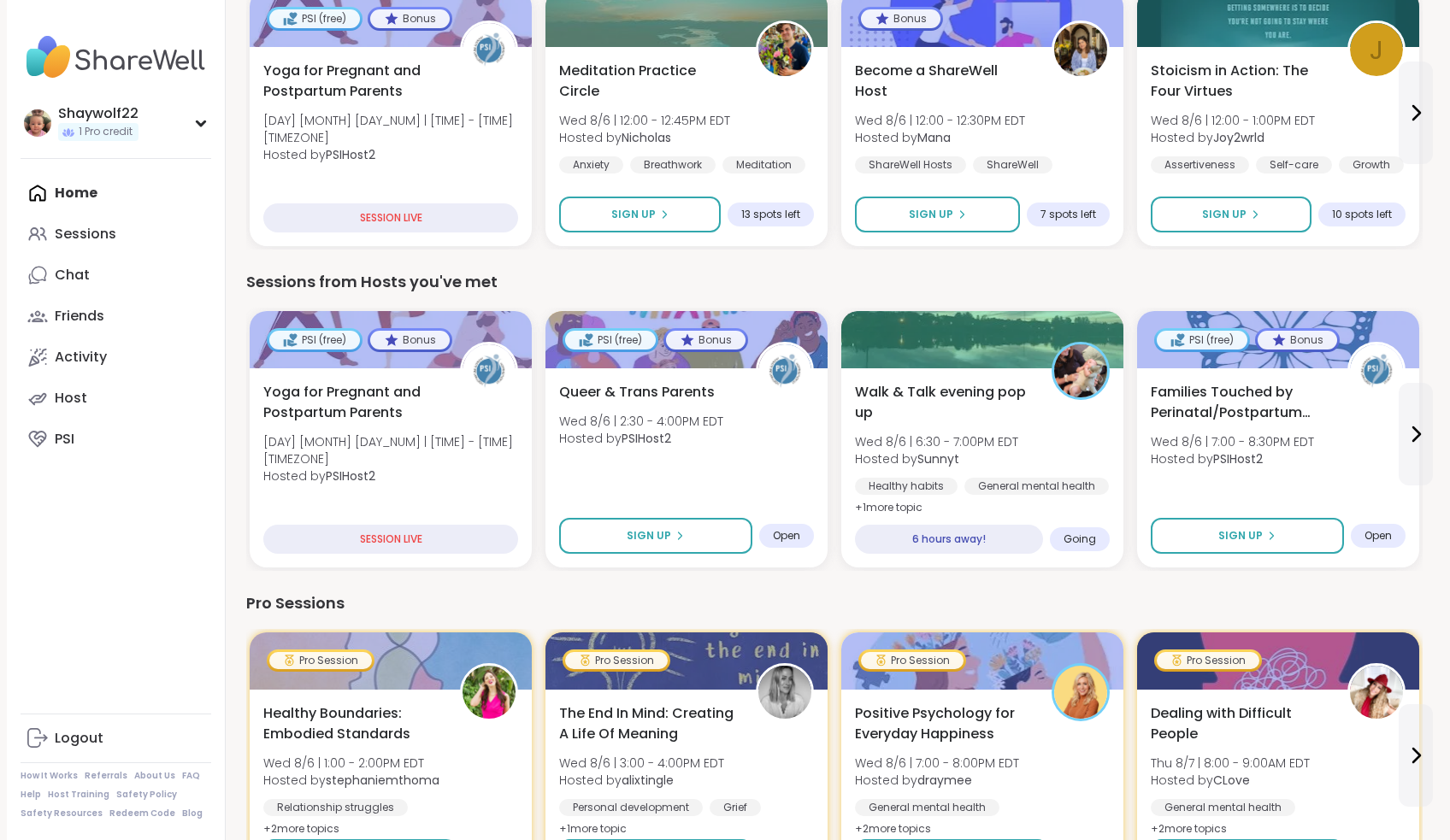 scroll, scrollTop: 664, scrollLeft: 0, axis: vertical 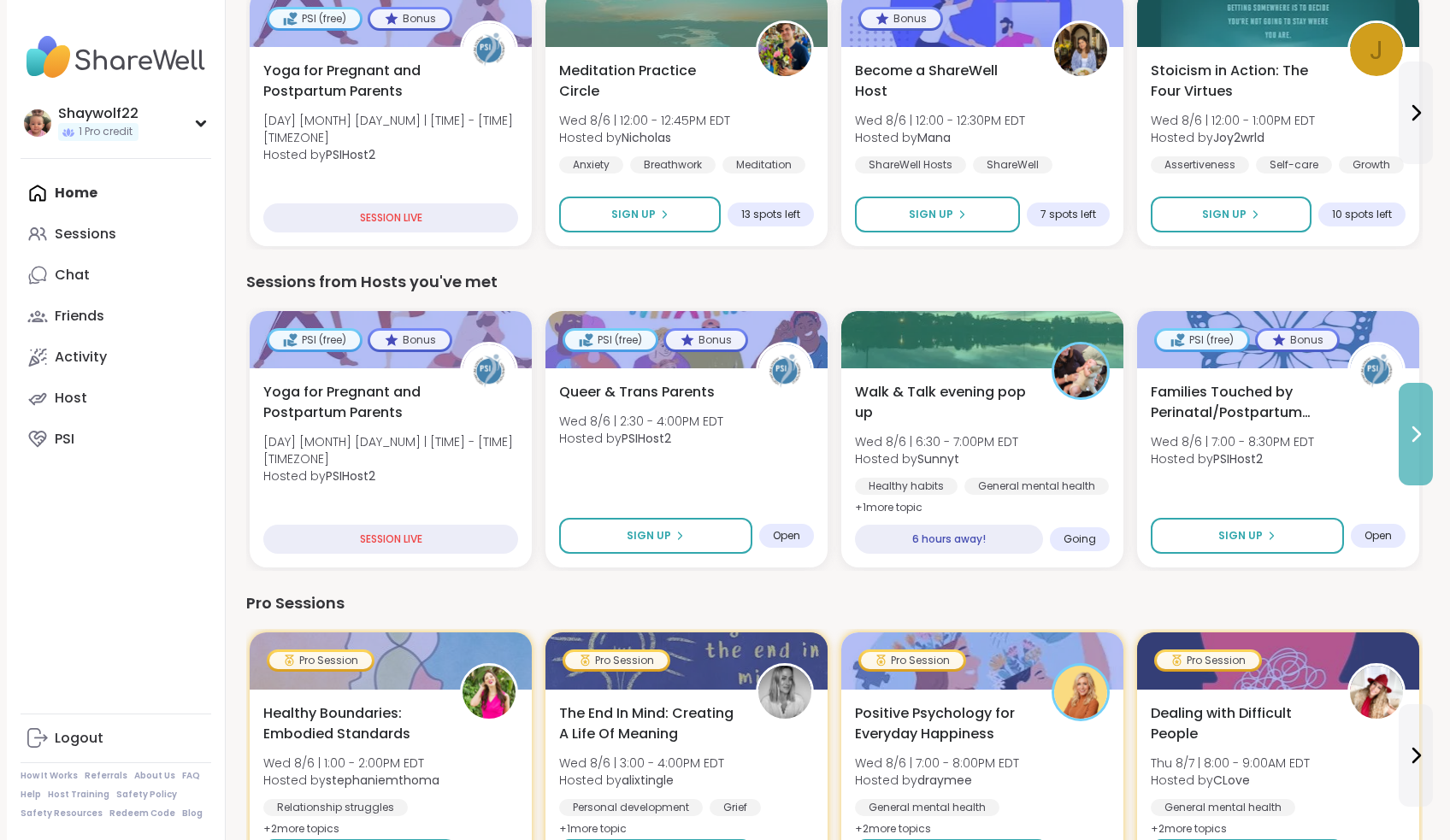 click at bounding box center (1416, 434) 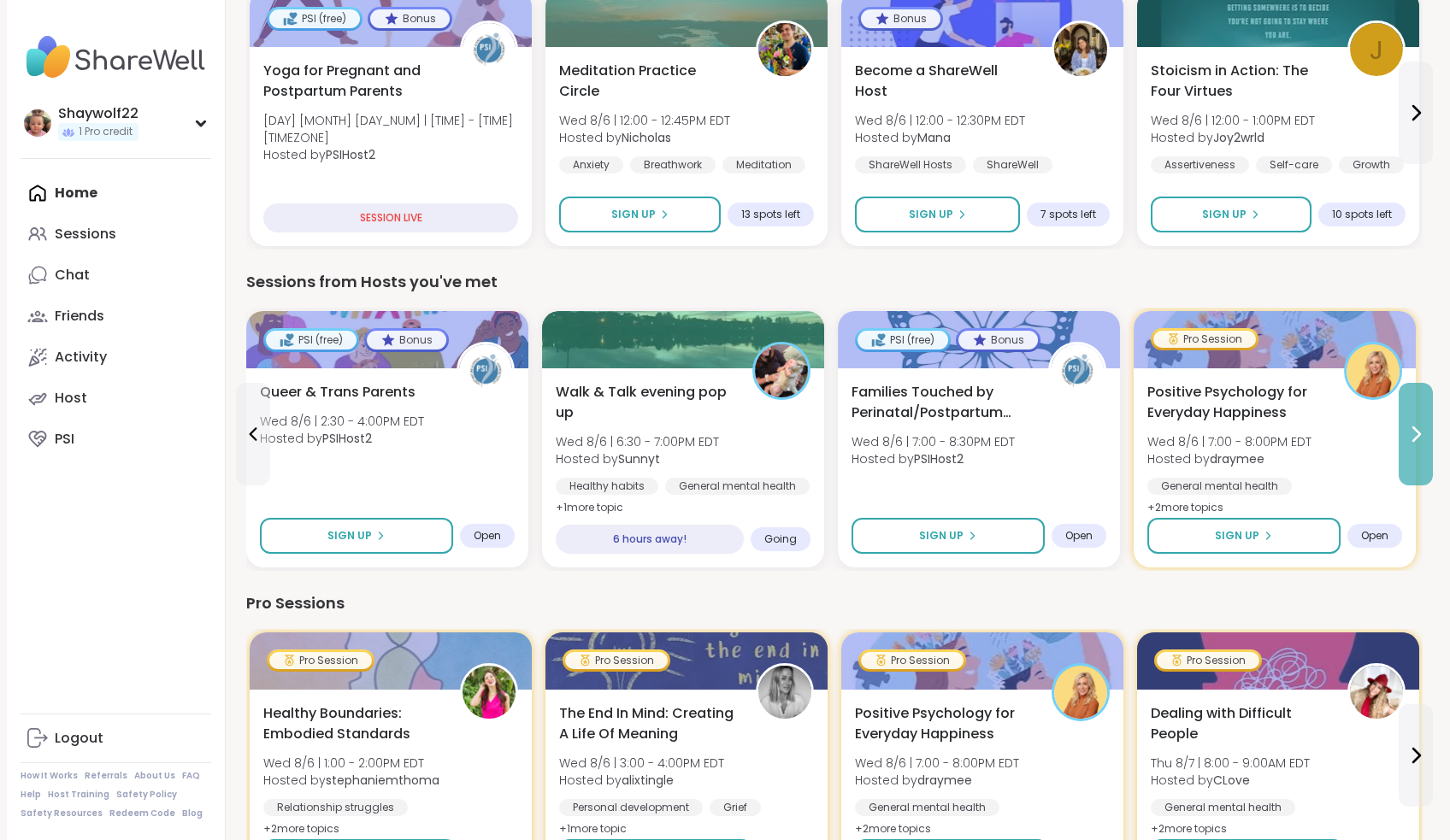 click at bounding box center (1416, 434) 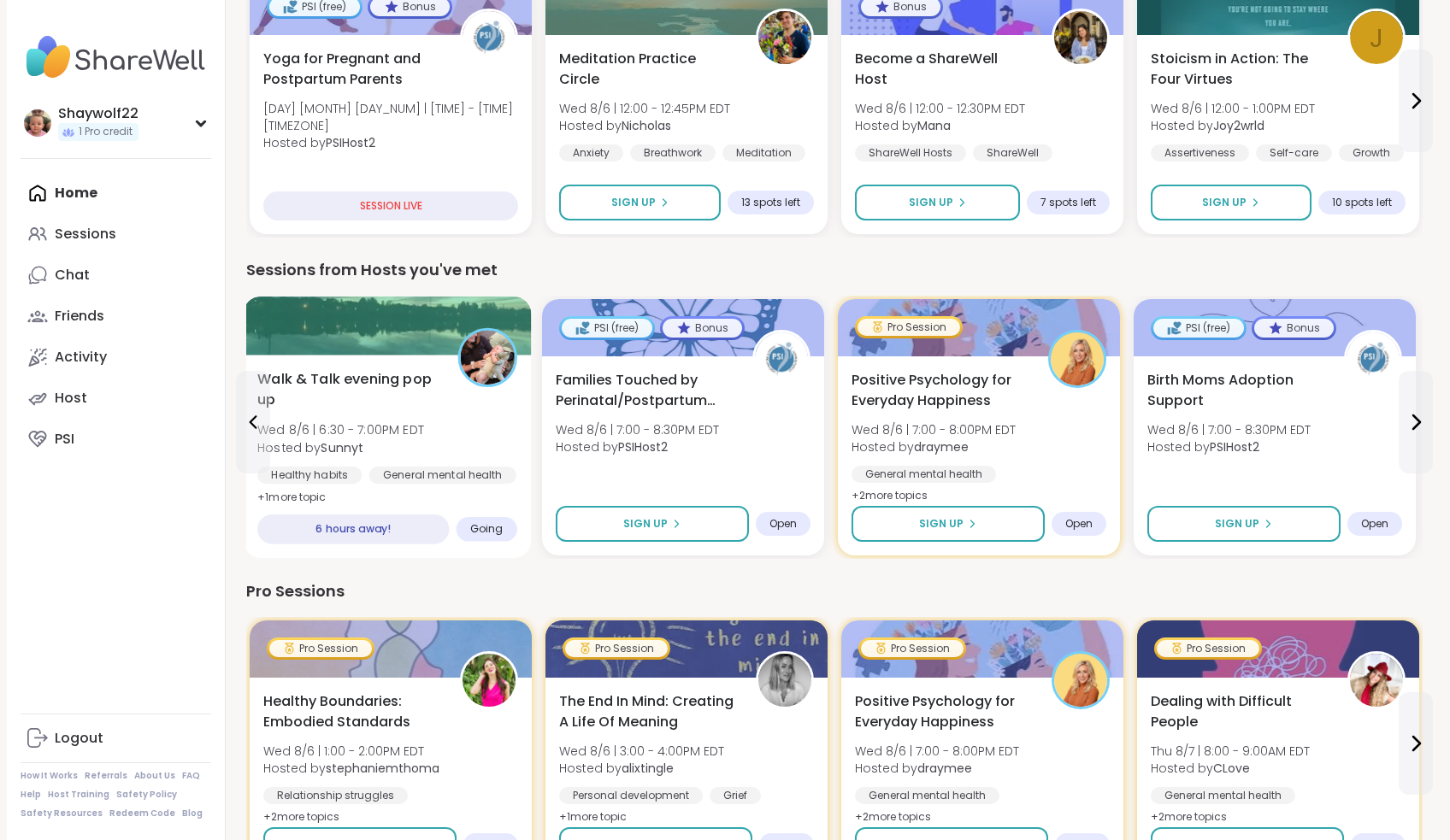 scroll, scrollTop: 681, scrollLeft: 0, axis: vertical 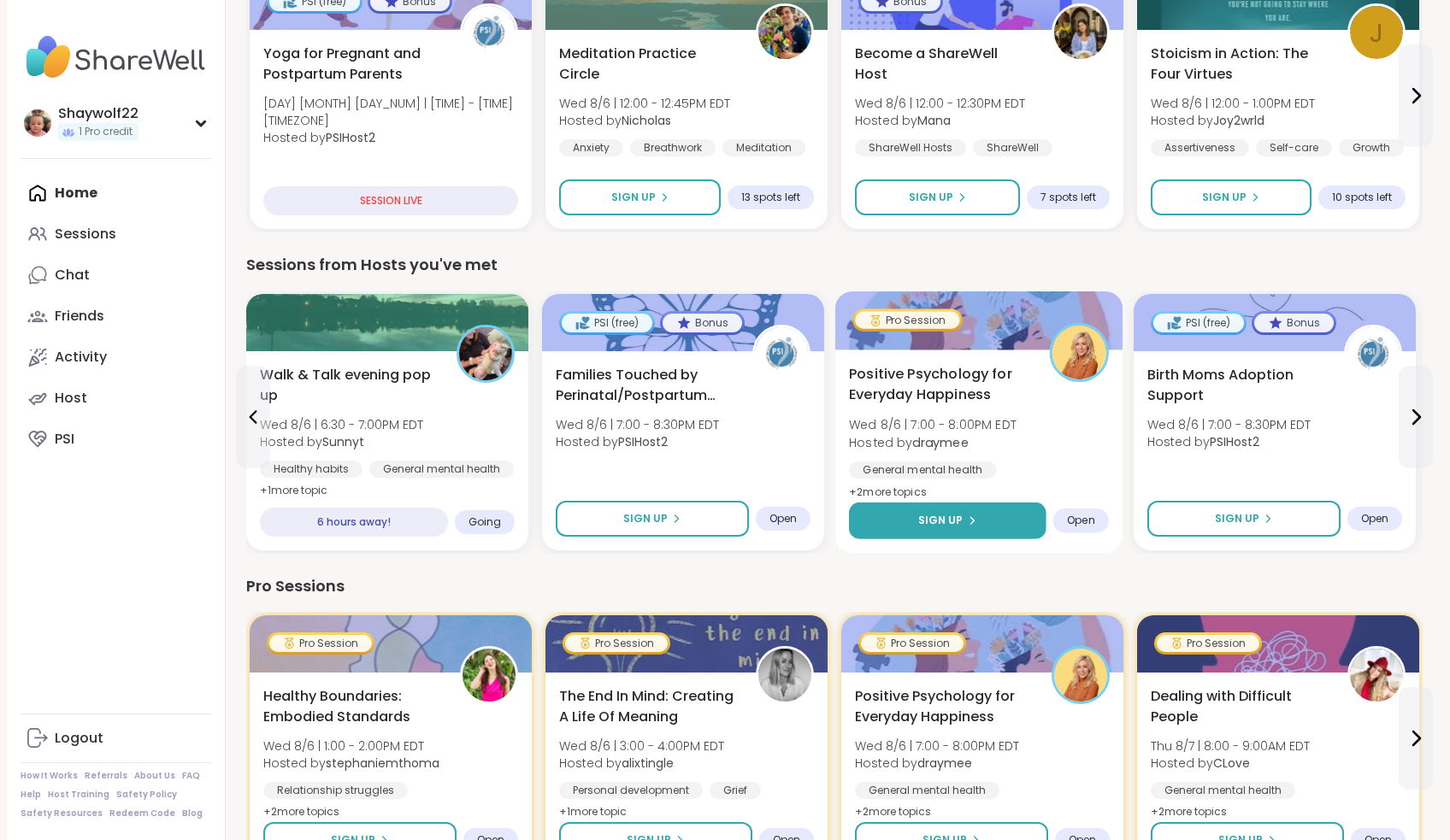 click on "Sign Up" at bounding box center (947, 520) 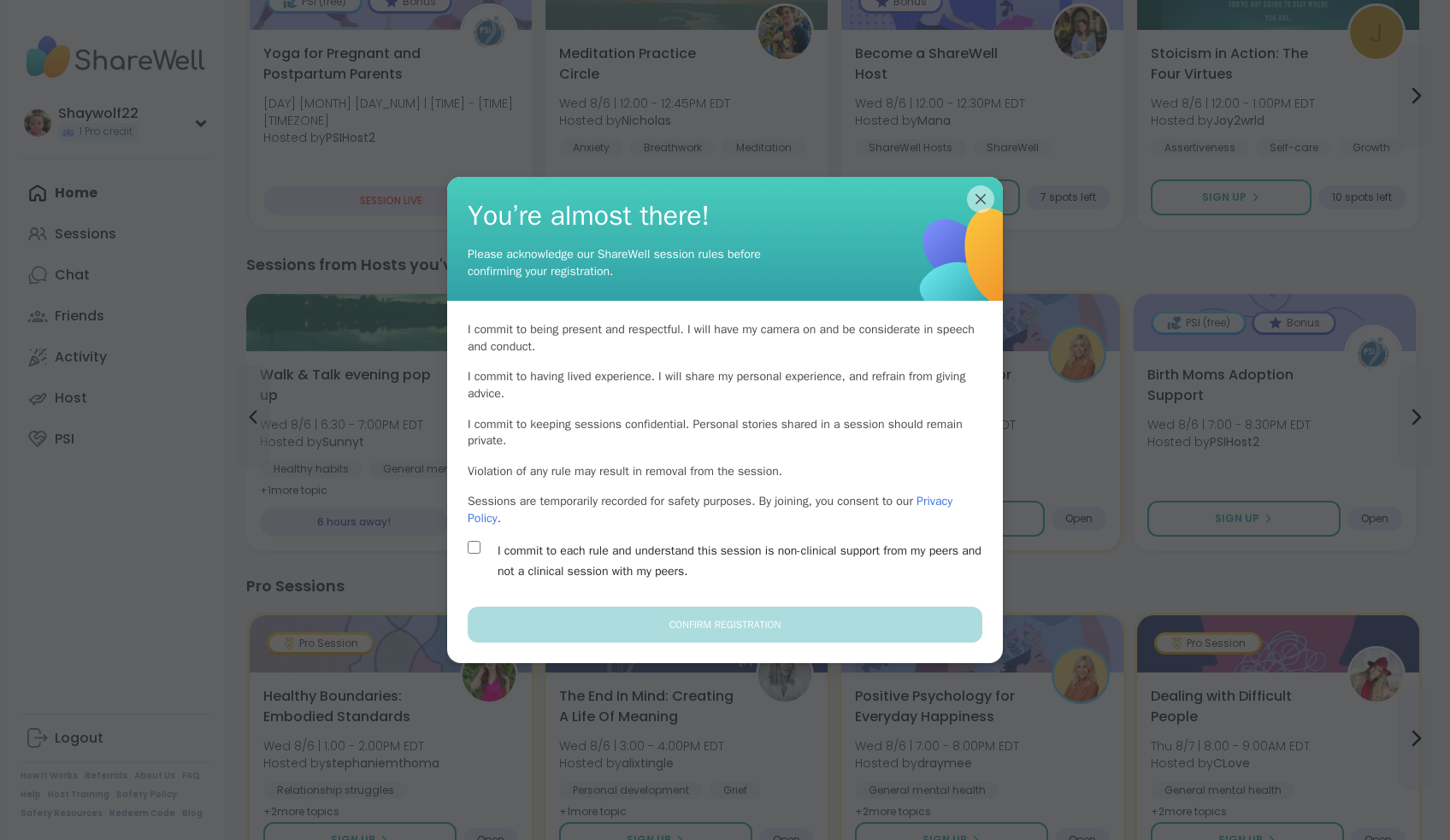 click on "I commit to being present and respectful . I will have my camera on and be considerate in speech and conduct. I commit to having lived experience . I will share my personal experience, and refrain from giving advice. I commit to keeping sessions confidential . Personal stories shared in a session should remain private. Violation of any rule may result in removal from the session. Sessions are temporarily recorded for safety purposes. By joining, you consent to our   Privacy Policy . I commit to each rule and understand this session is non-clinical support from my peers and not a clinical session with my peers." at bounding box center (725, 453) 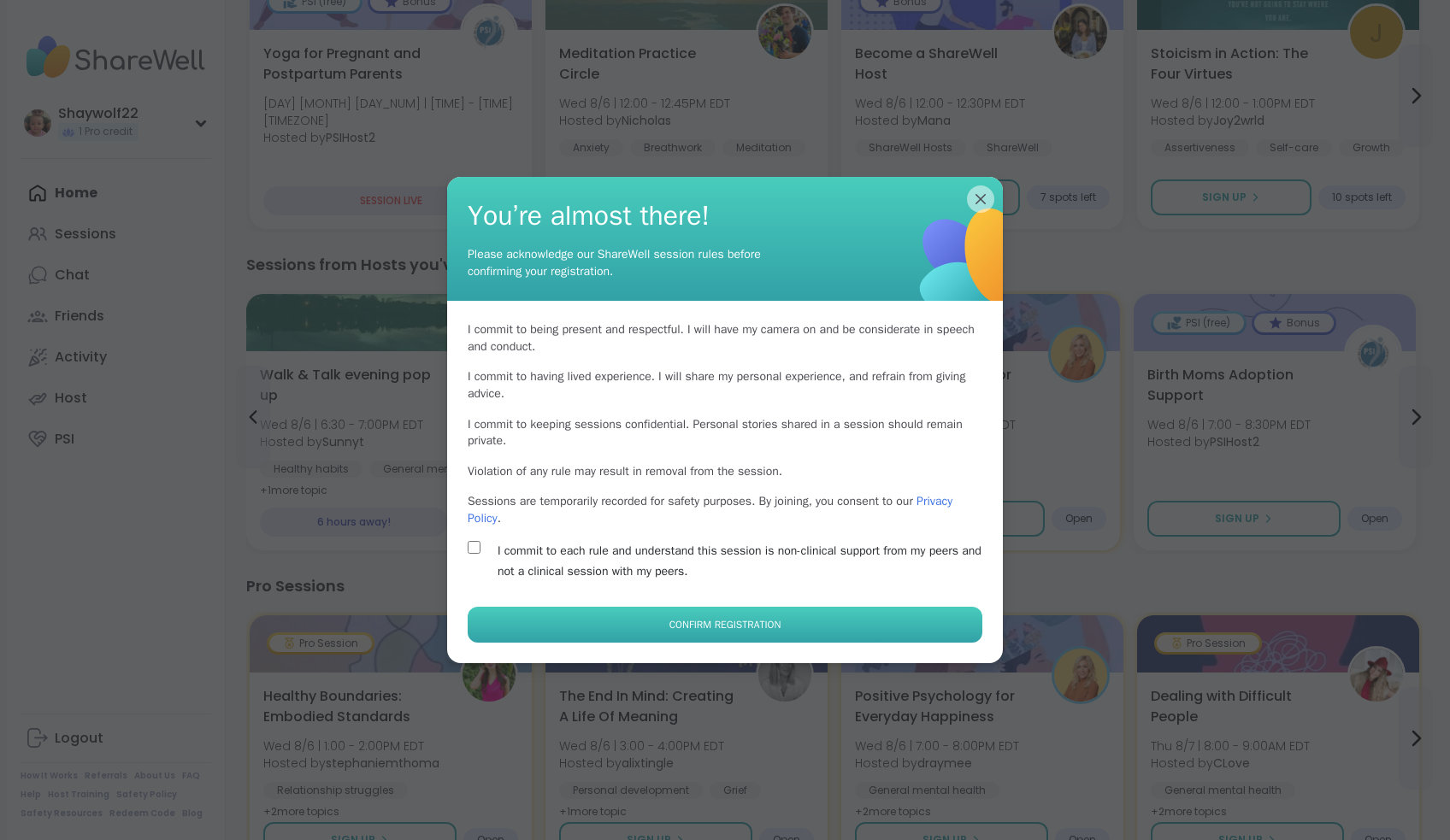 click on "Confirm Registration" at bounding box center (725, 625) 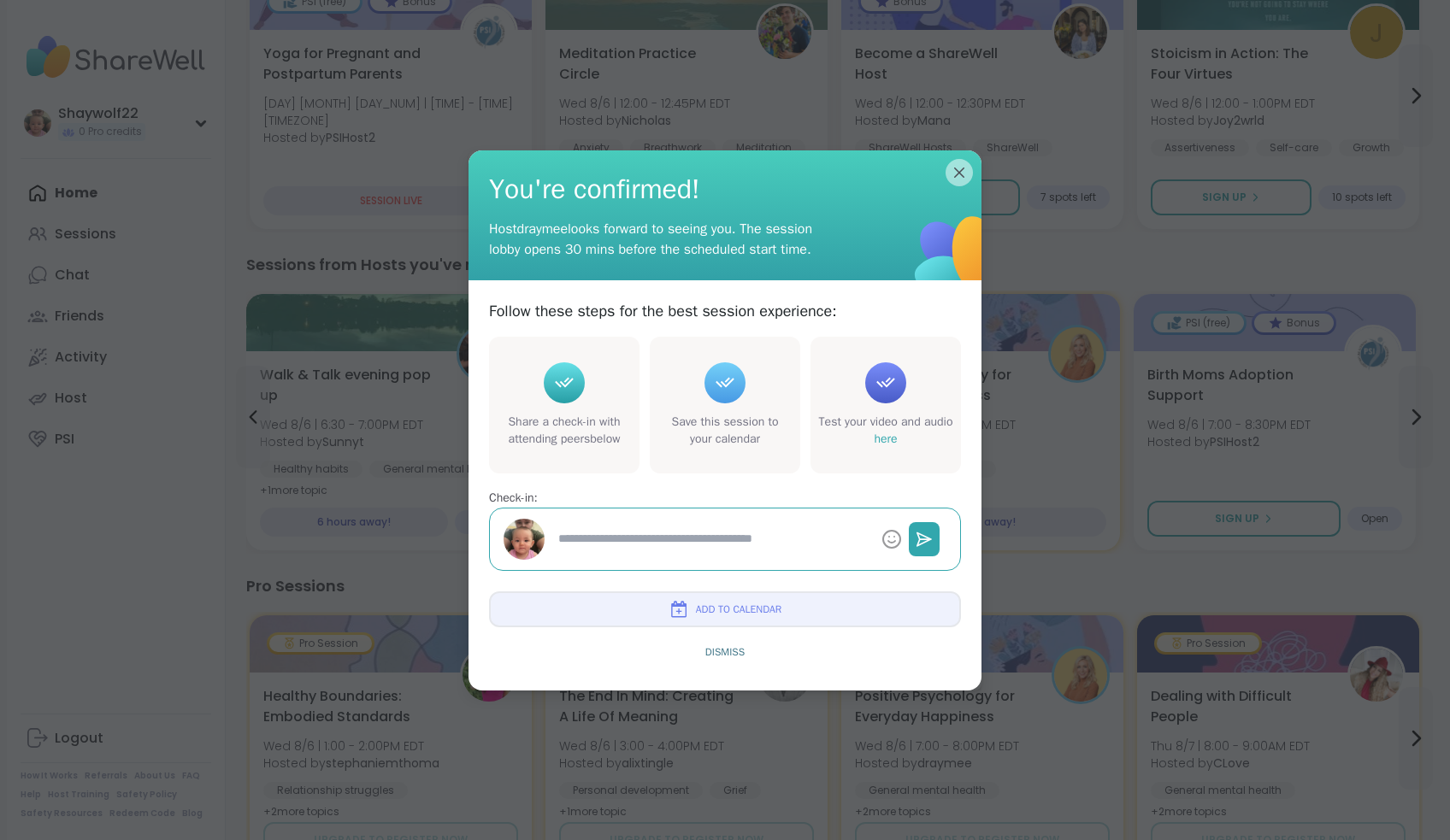 type on "*" 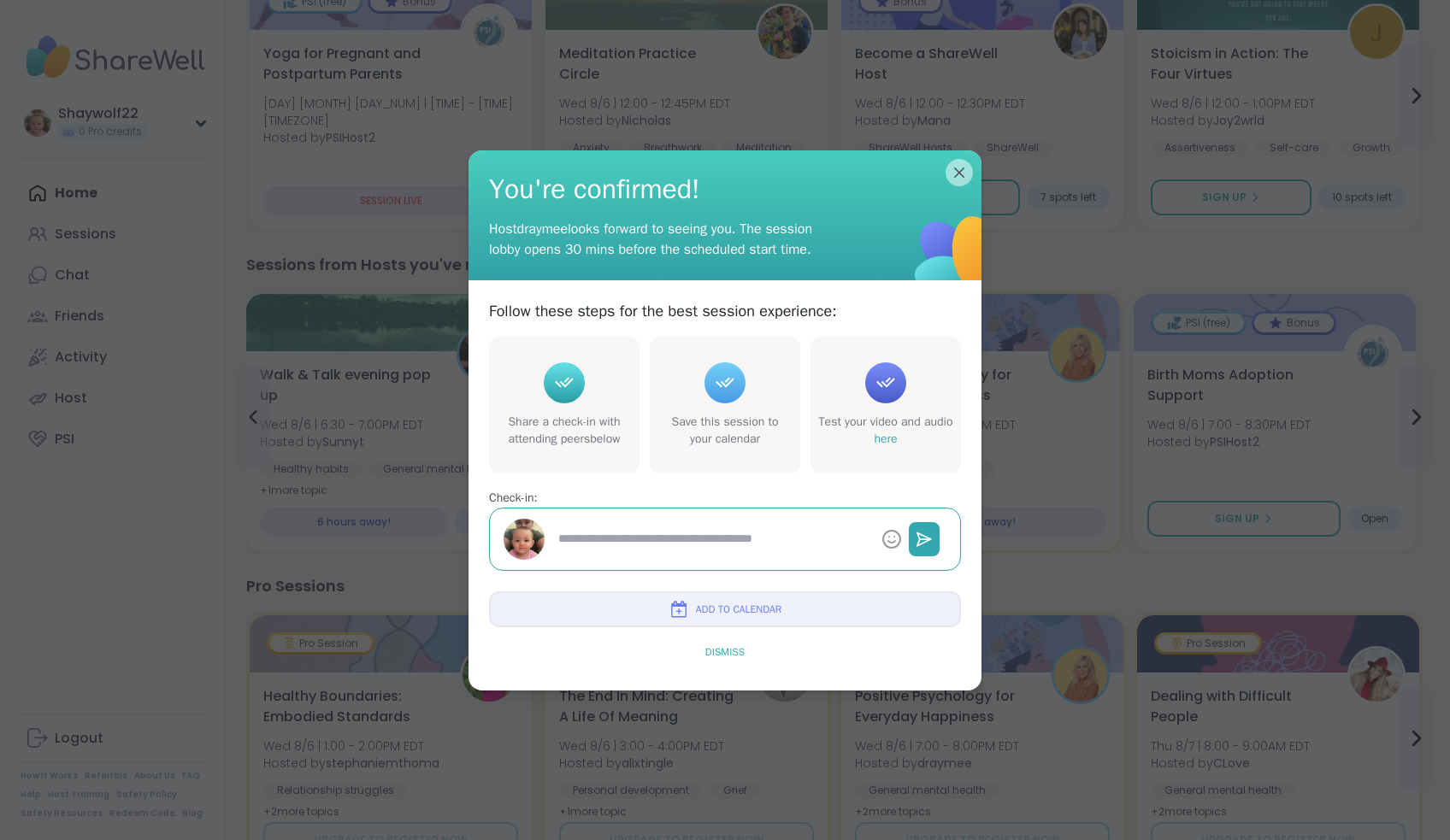 click on "Dismiss" at bounding box center (725, 652) 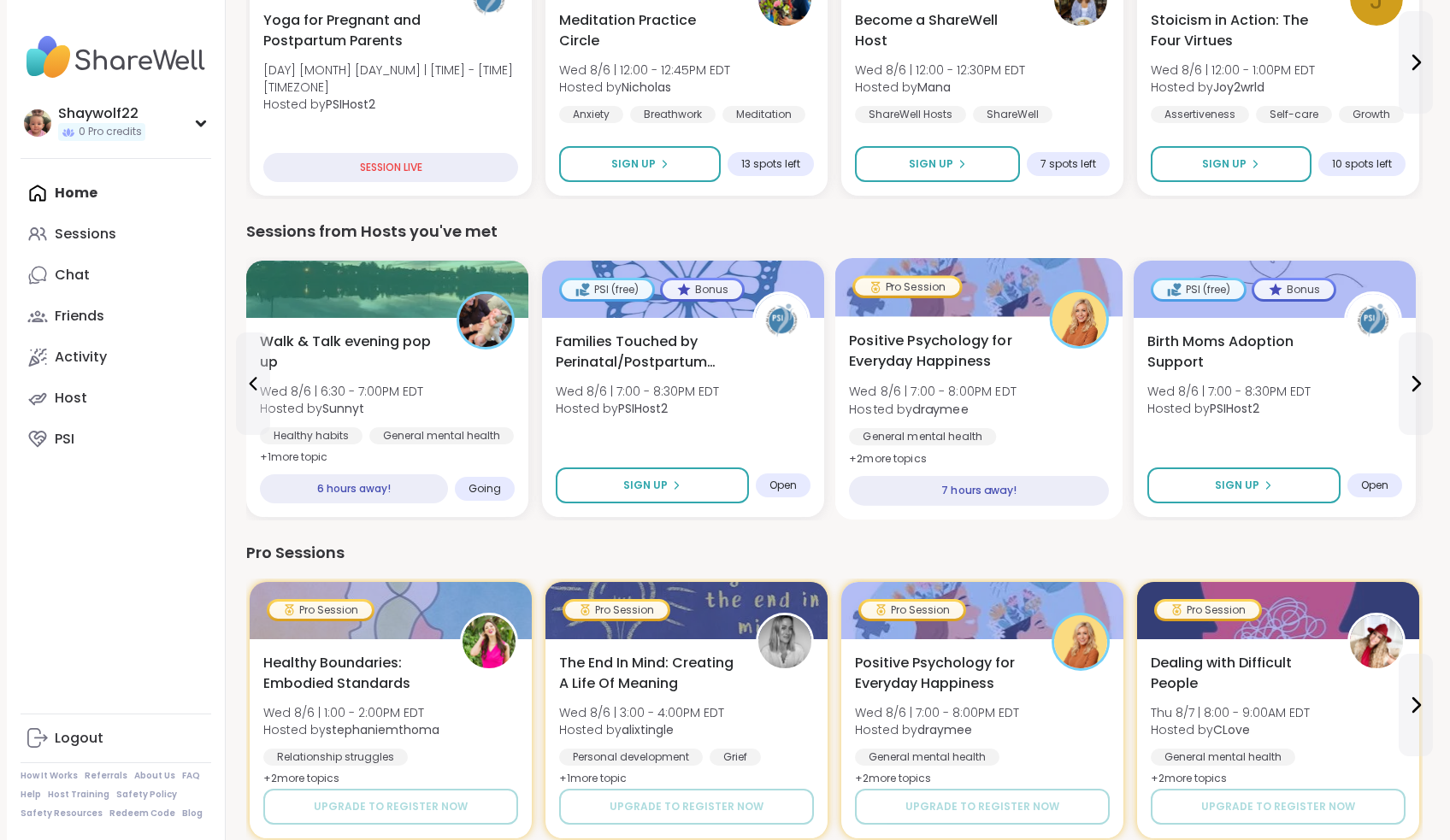 scroll, scrollTop: 720, scrollLeft: 0, axis: vertical 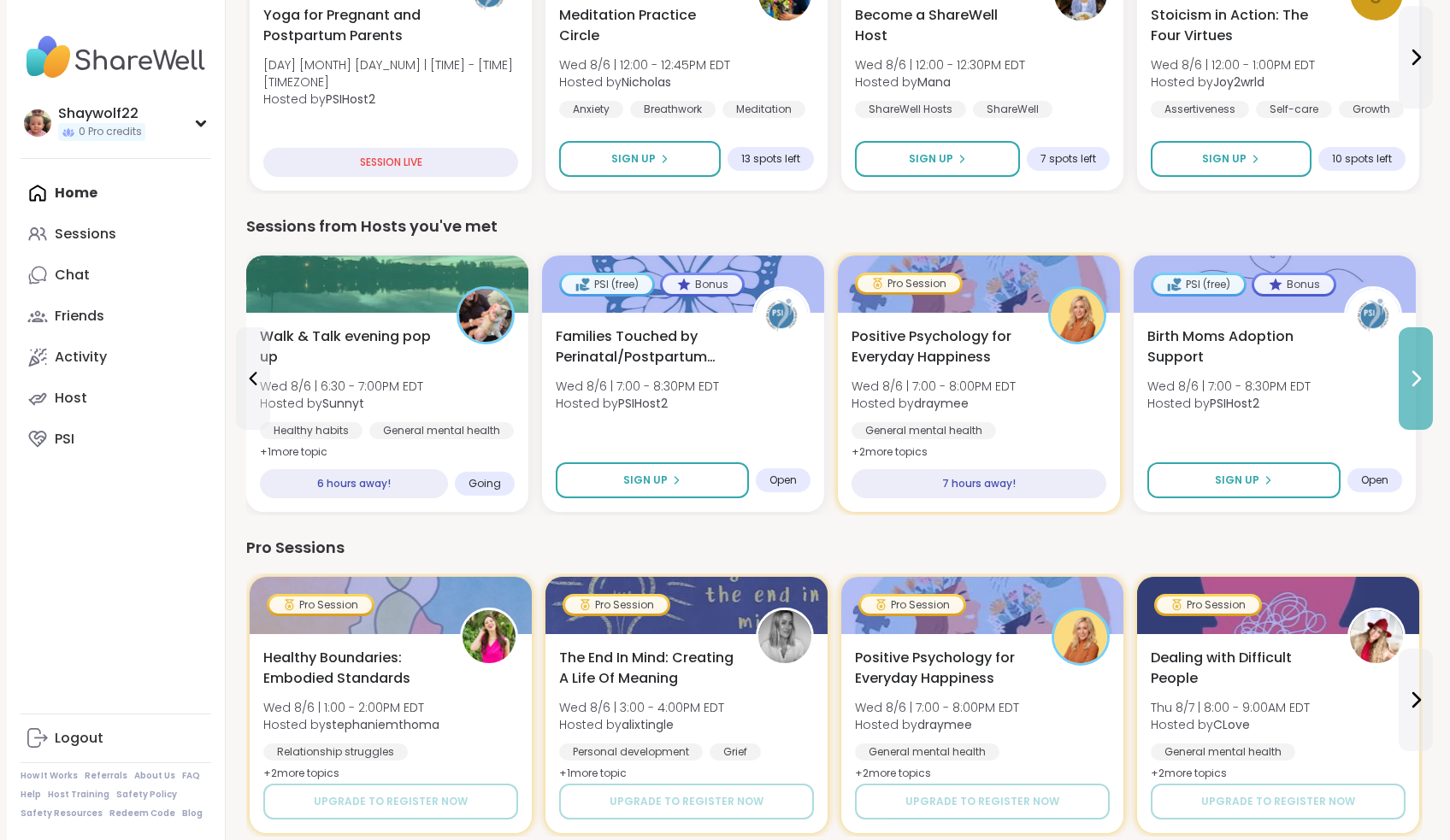 click 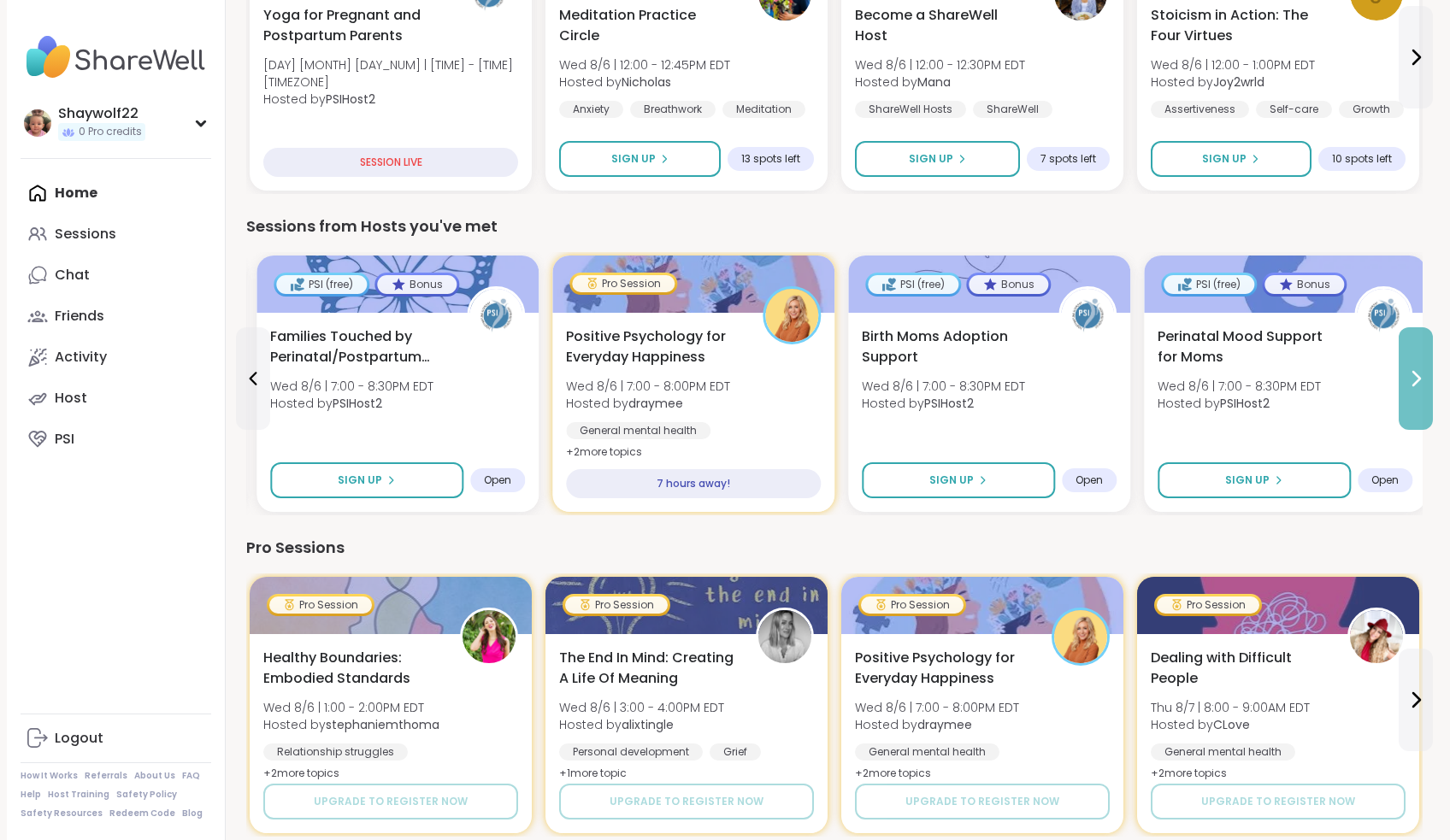 click 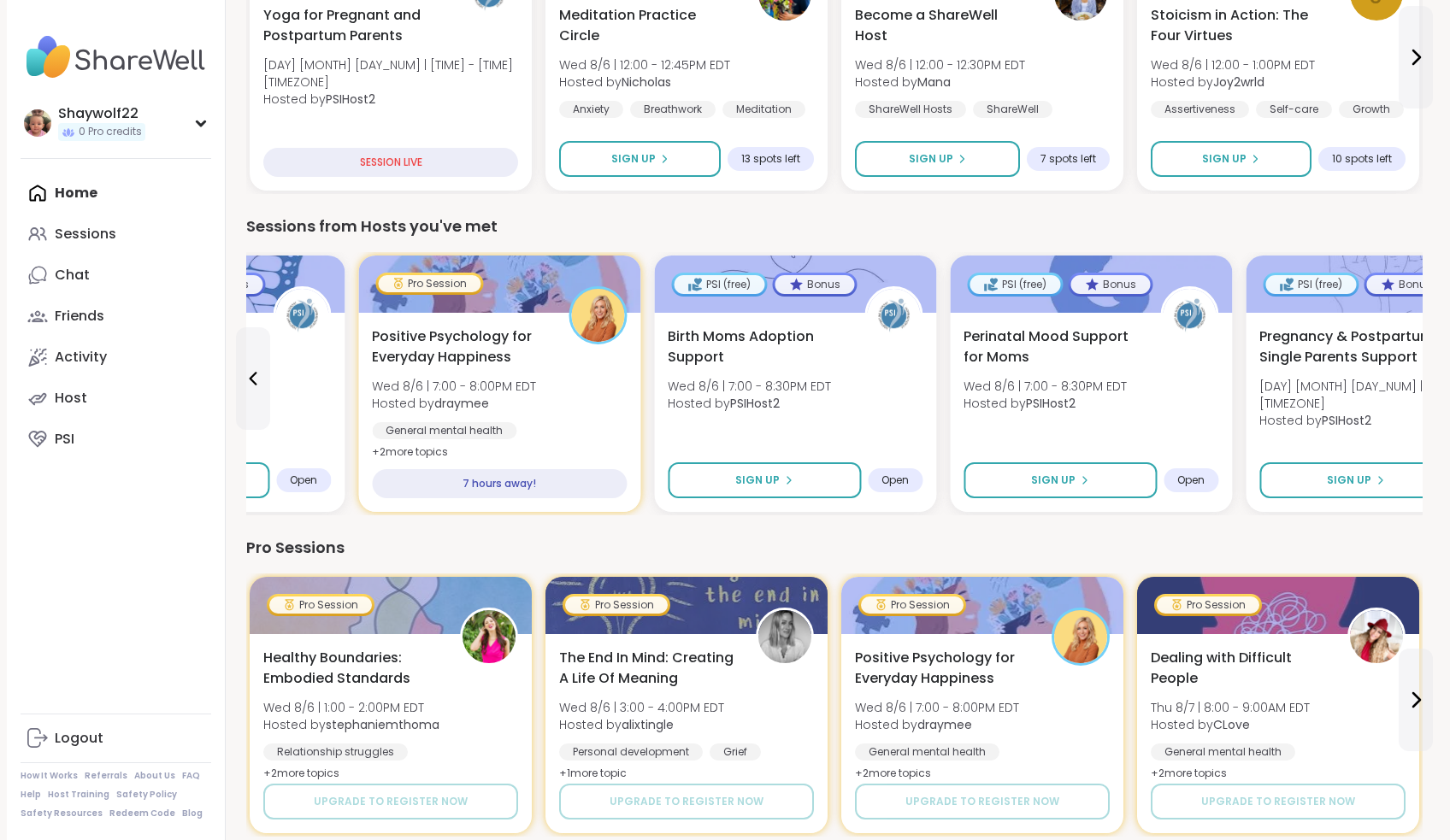 click on "Pregnancy & Postpartum Single Parents Support [DAY] [MONTH] [DAY_NUM] | [TIME] - [TIME] [TIMEZONE] Hosted by [USERNAME]" at bounding box center (1387, 383) 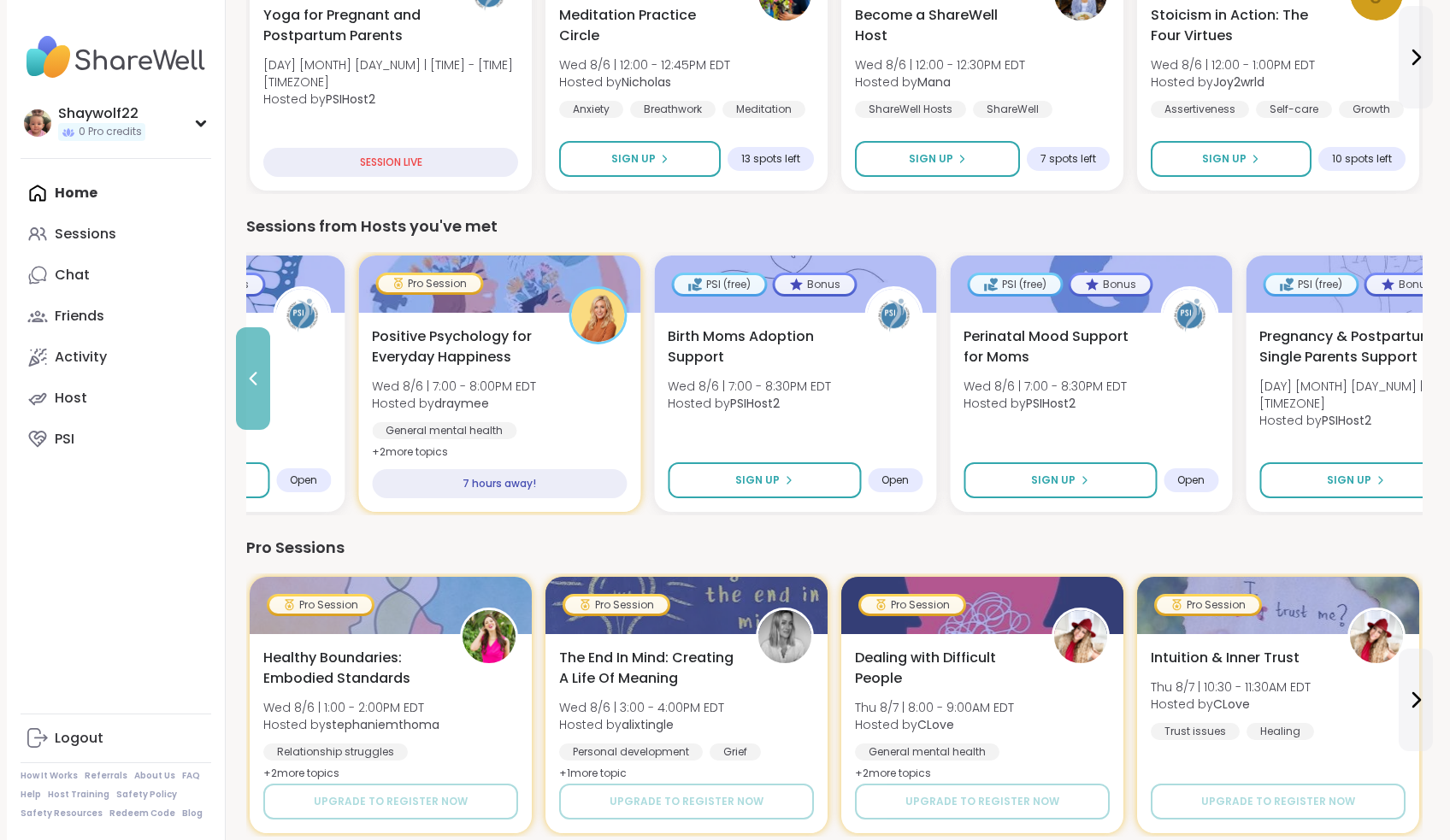 click at bounding box center [253, 379] 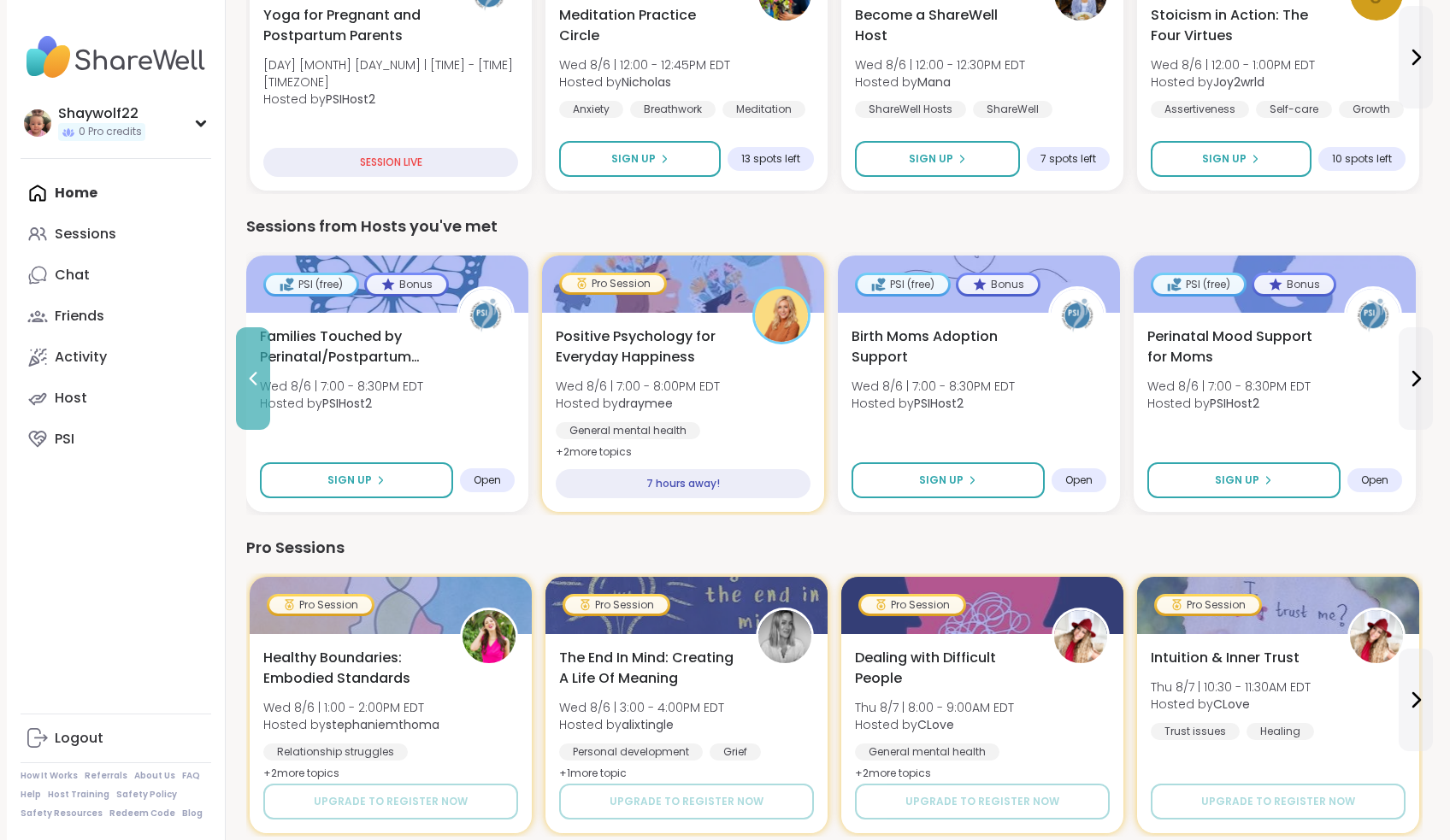 click at bounding box center [253, 379] 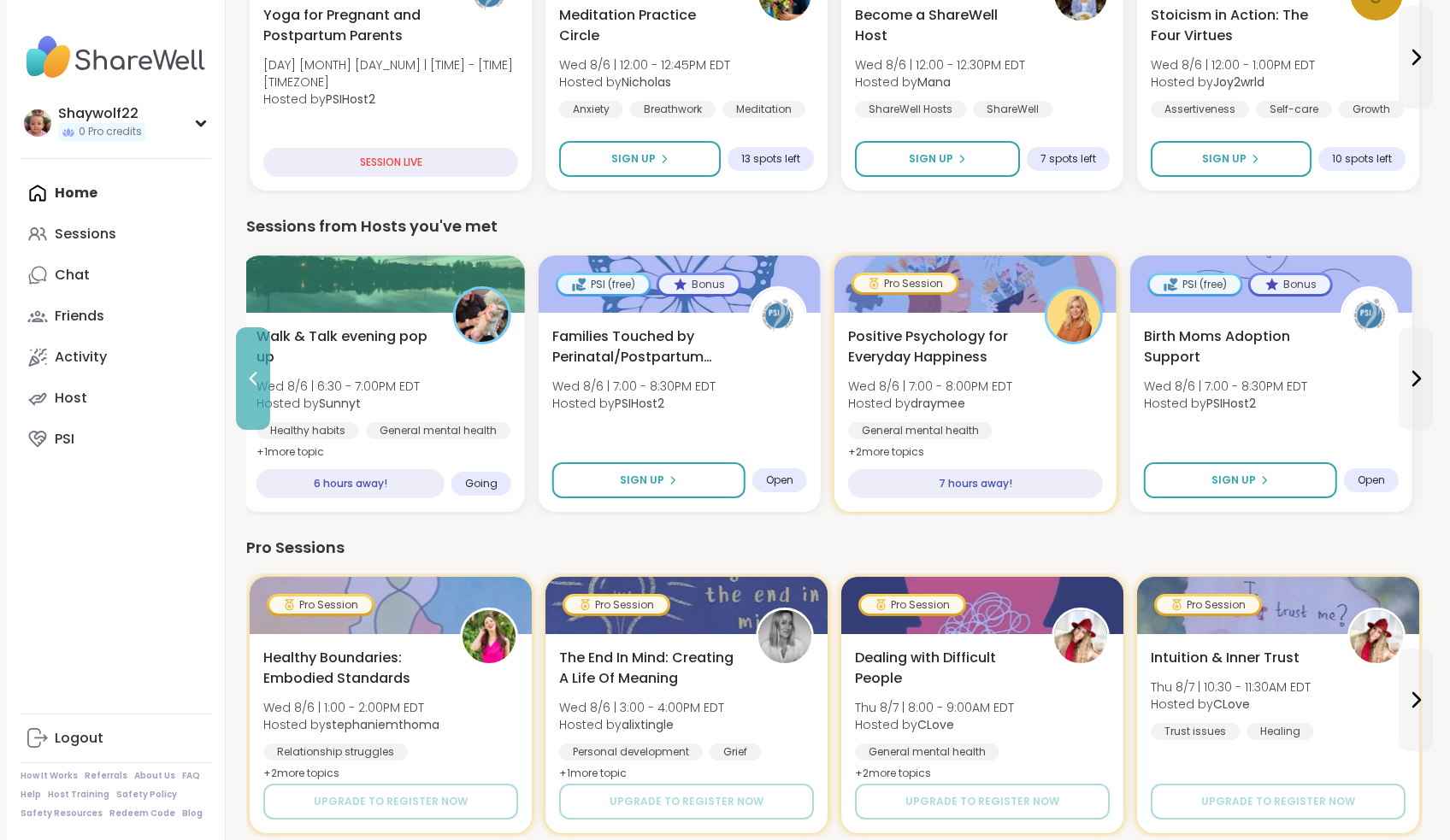 click at bounding box center [253, 379] 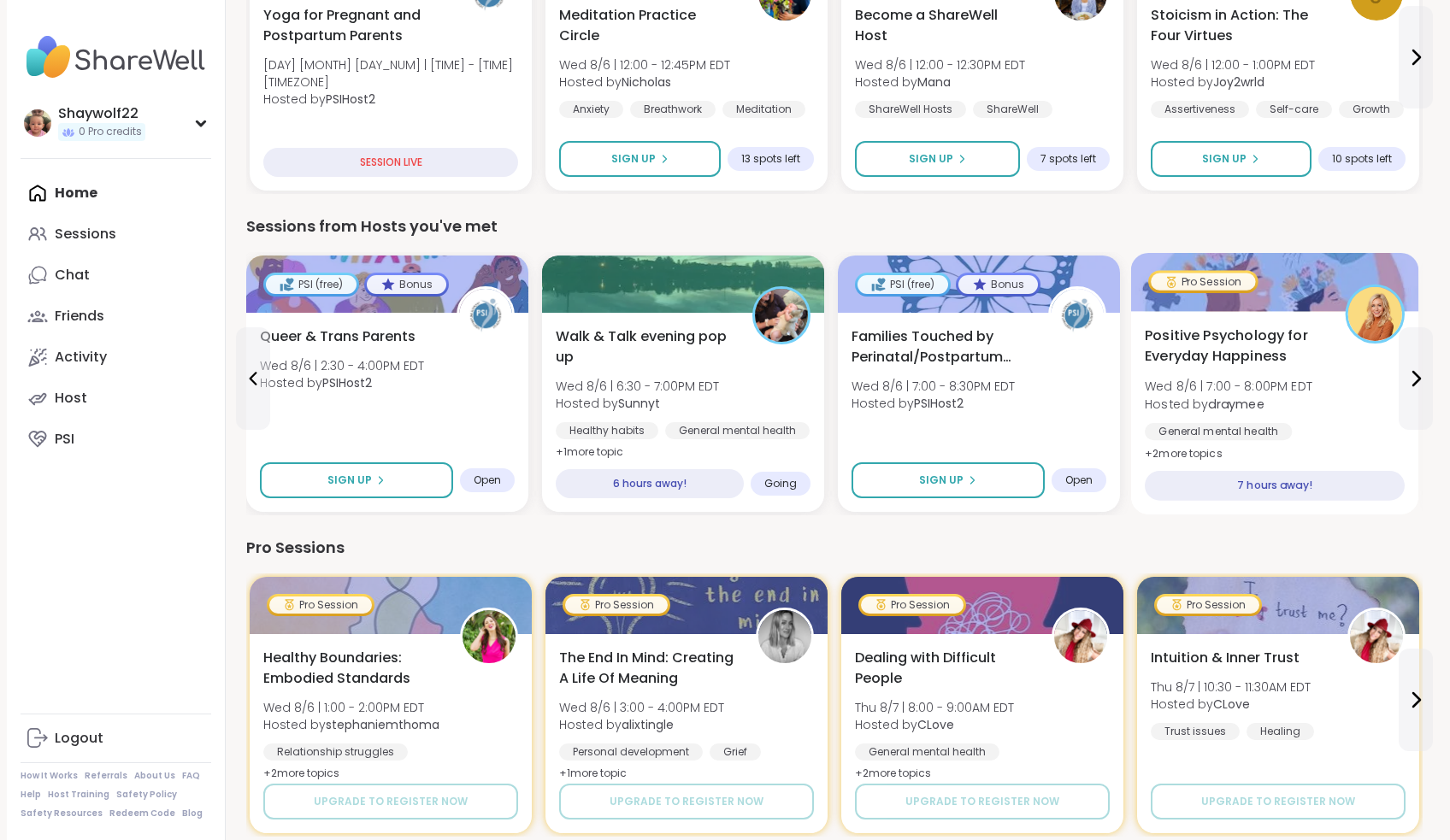 click on "General mental health Self-Improvement Growth" at bounding box center [1275, 443] 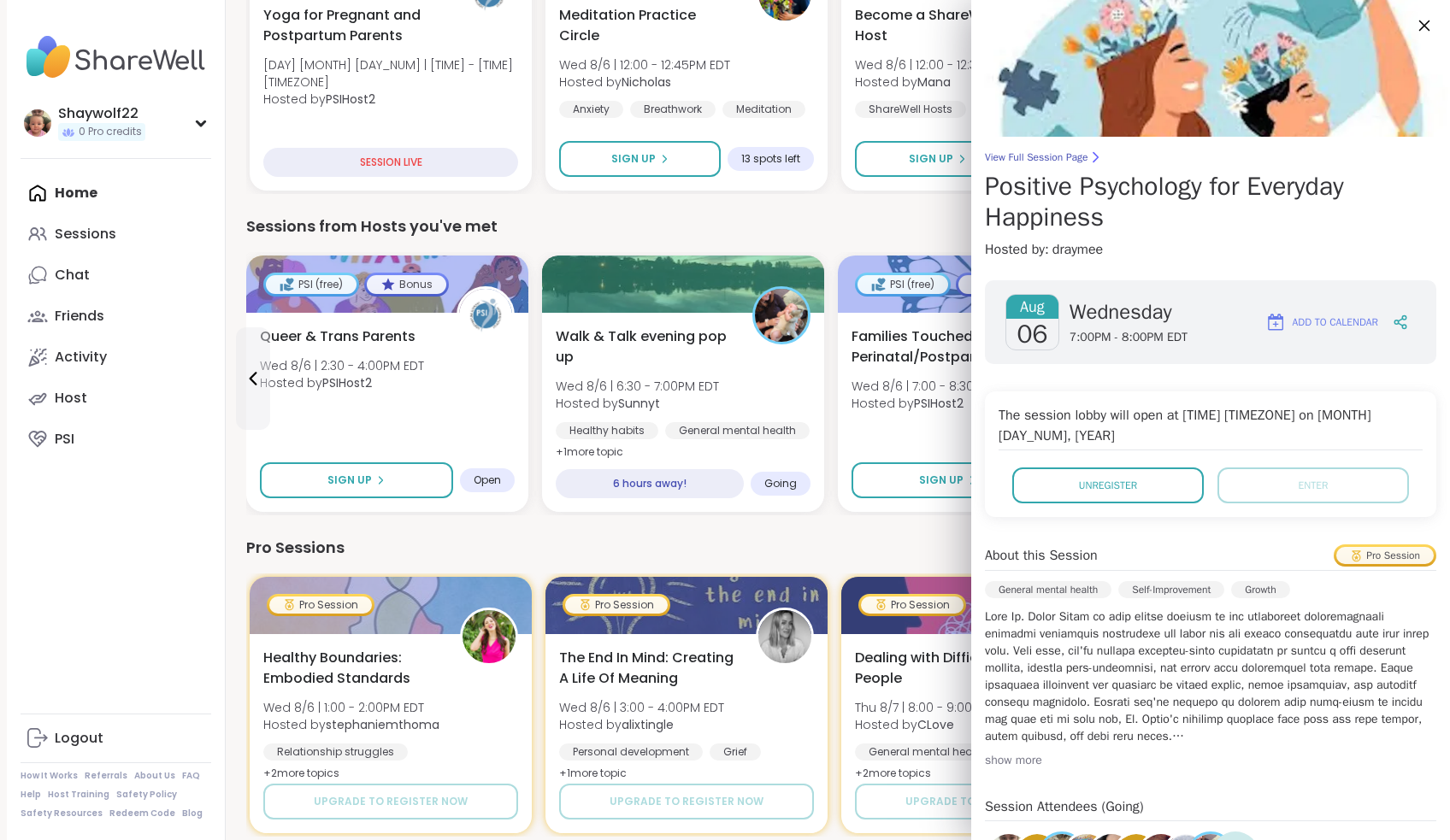 scroll, scrollTop: 0, scrollLeft: 0, axis: both 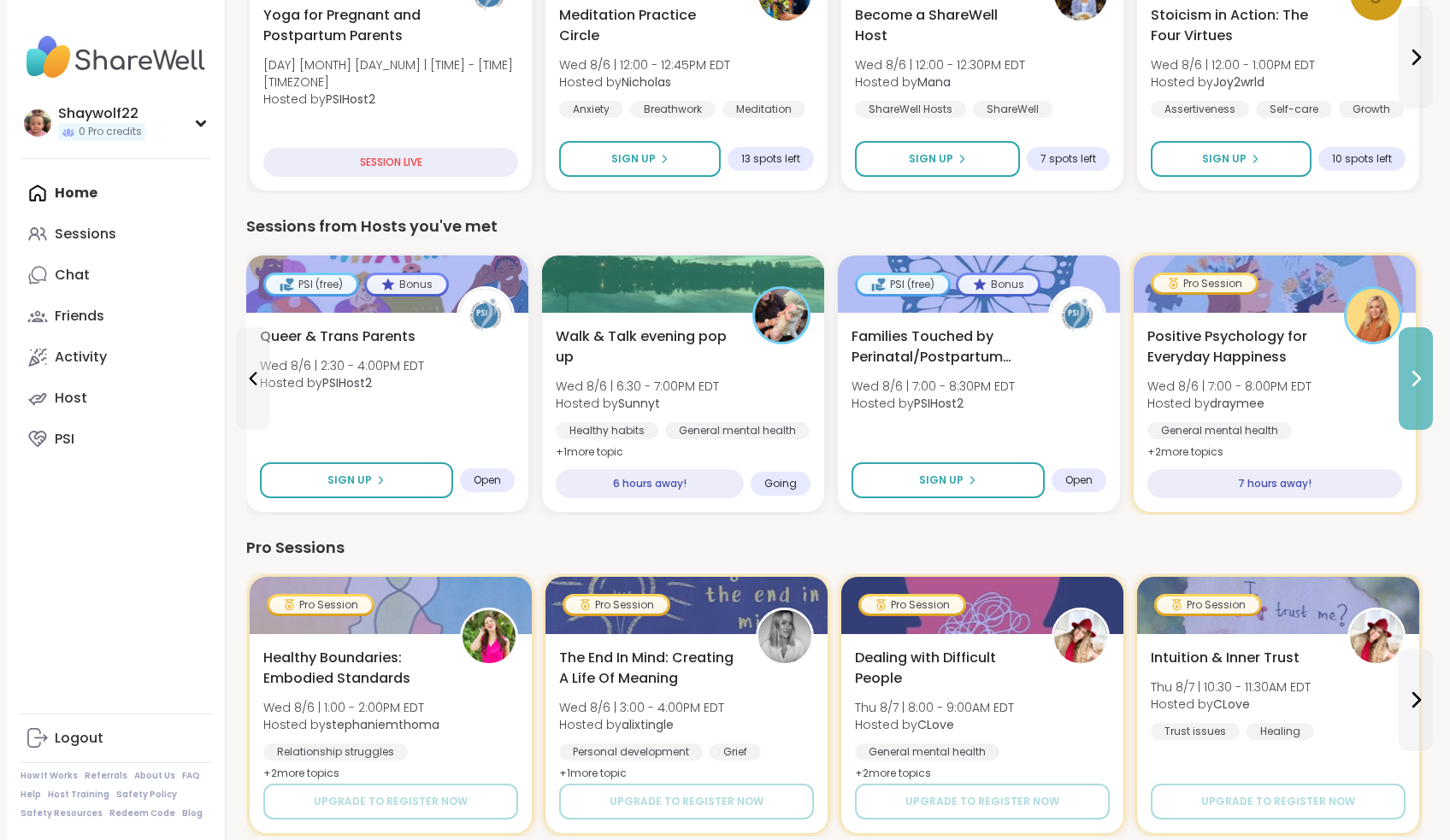 click at bounding box center [1416, 379] 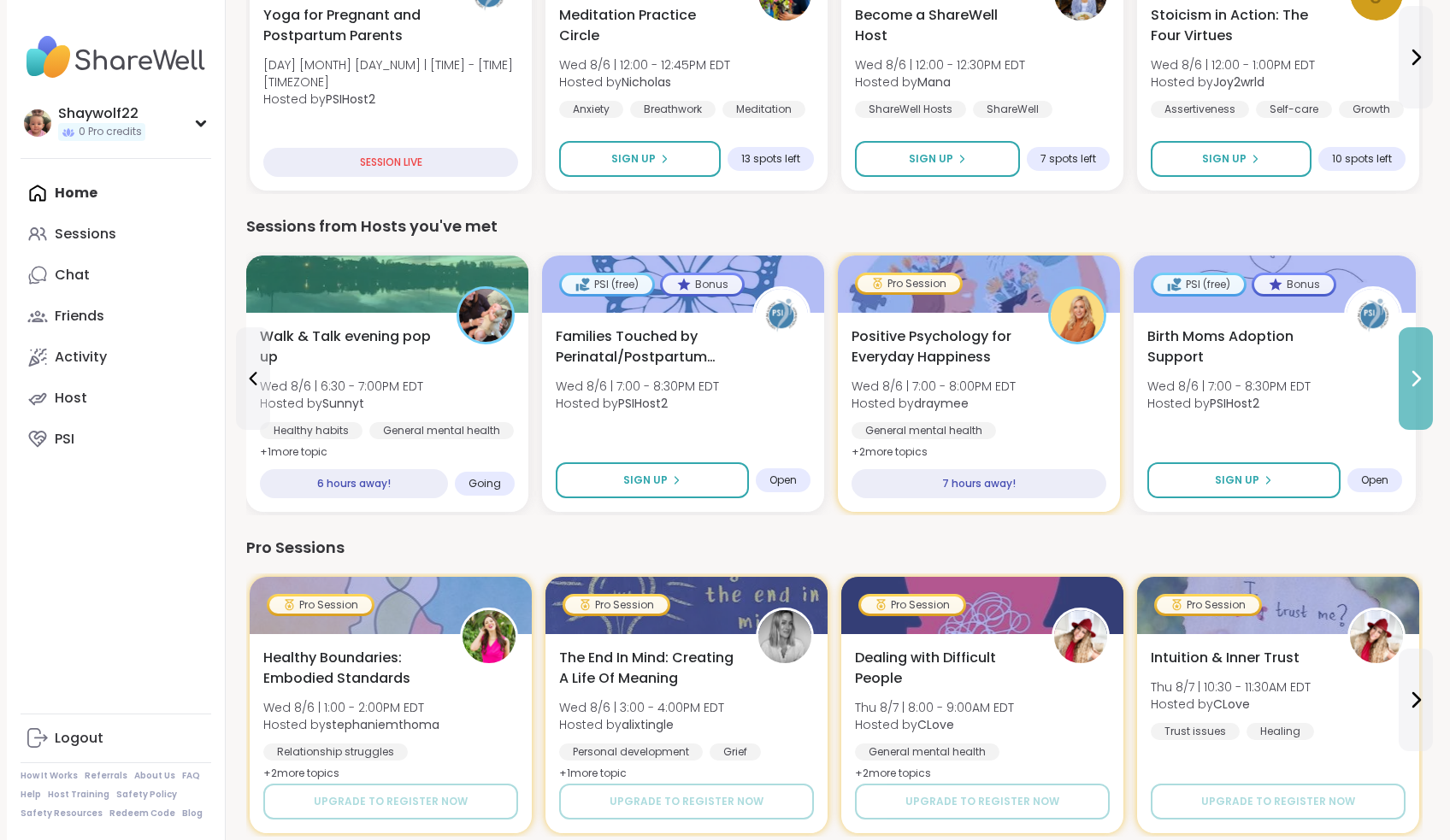 click at bounding box center (1416, 379) 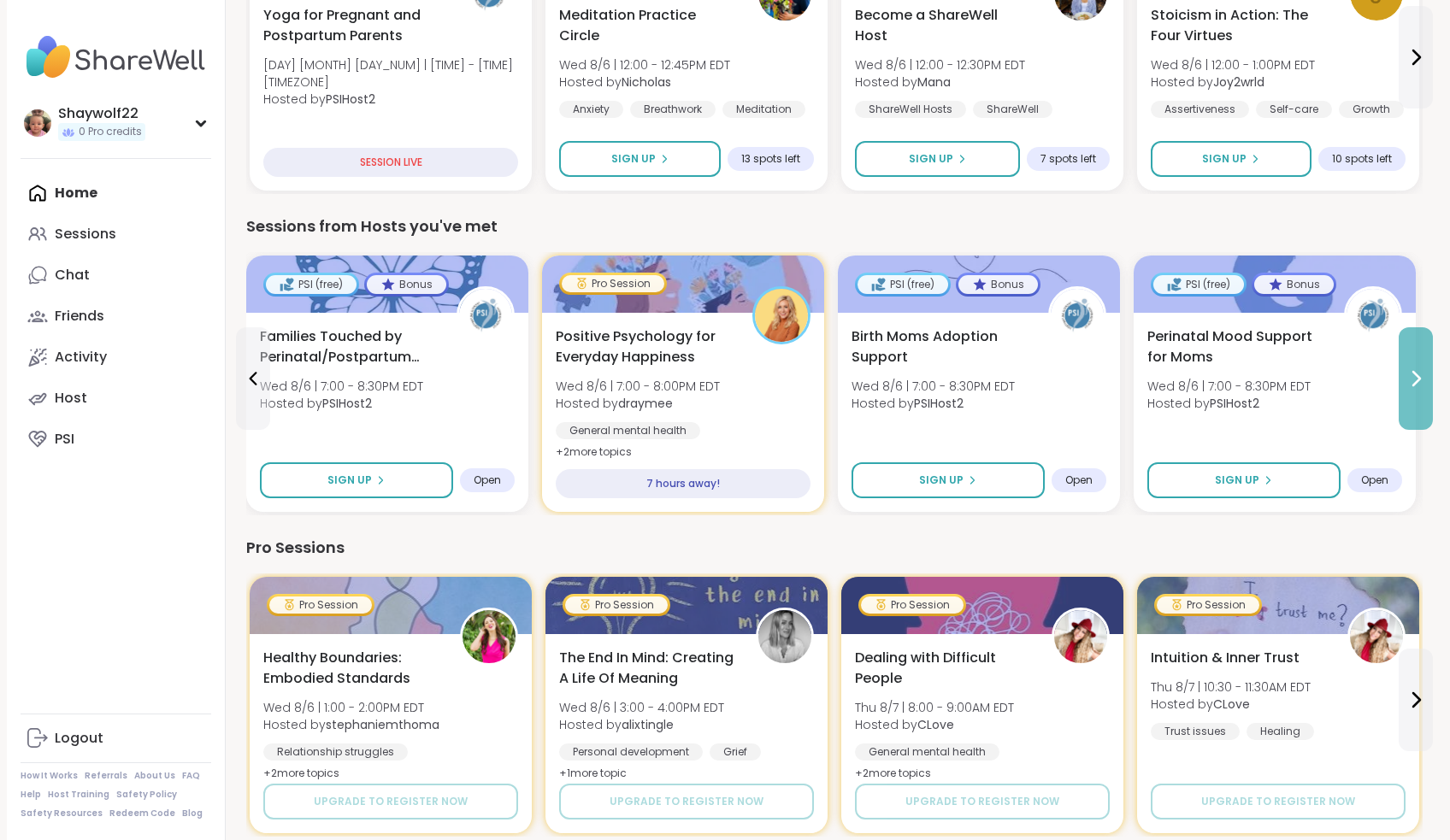 click at bounding box center (1416, 379) 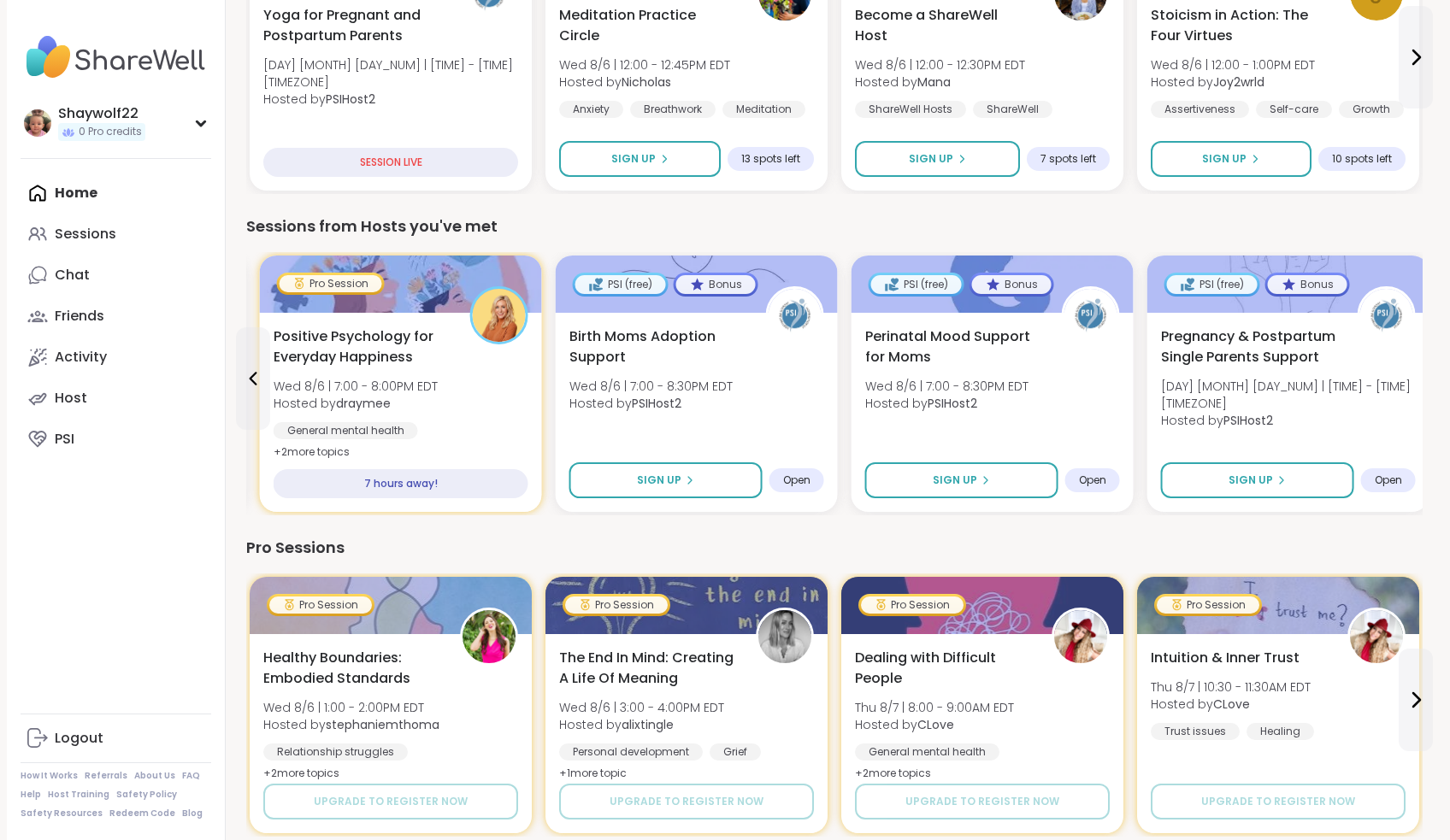 click on "Pregnancy & Postpartum Single Parents Support [DAY] [MONTH] [DAY_NUM] | [TIME] - [TIME] [TIMEZONE] Hosted by [USERNAME] Sign Up Open" at bounding box center [1288, 412] 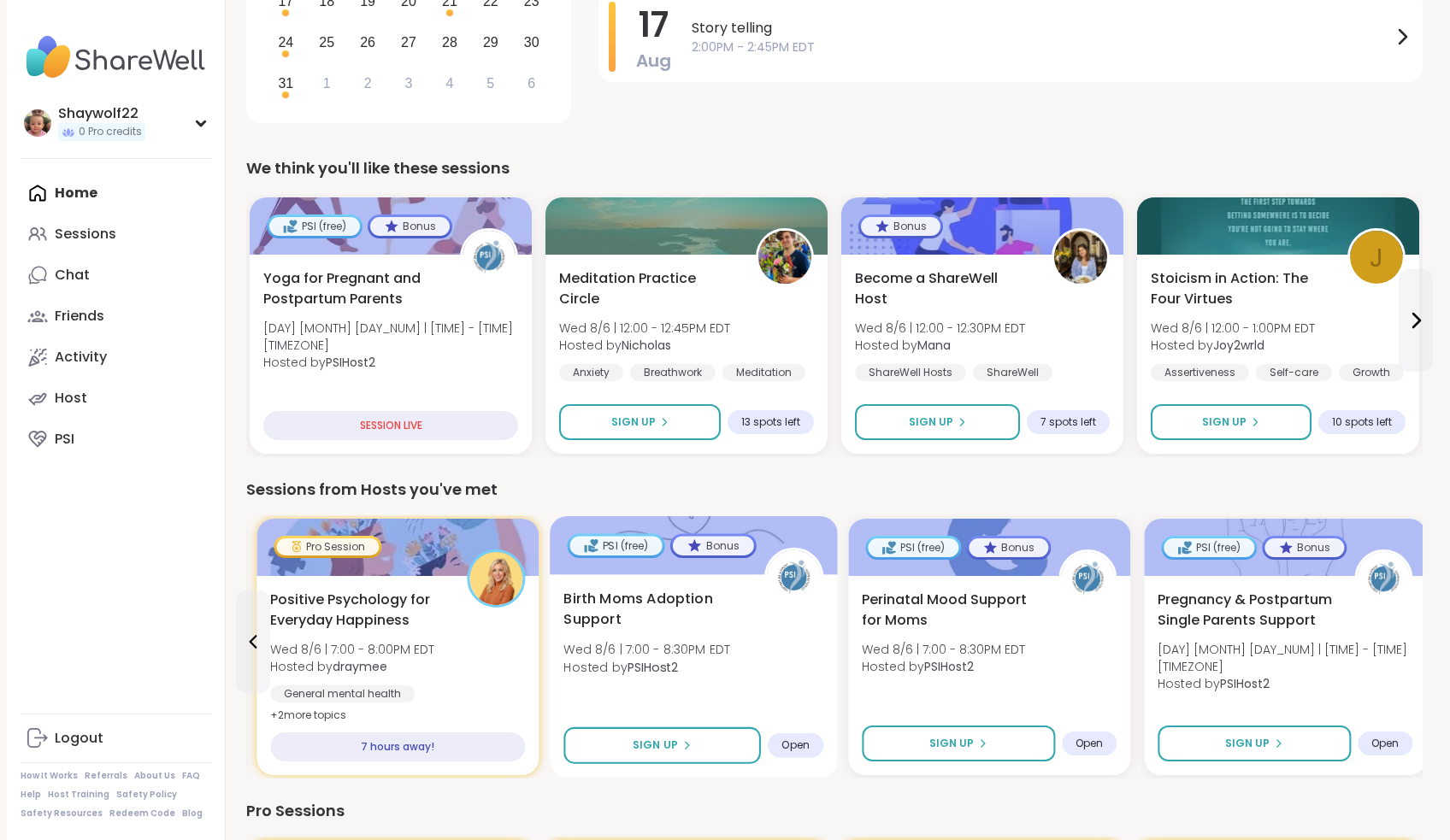 scroll, scrollTop: 467, scrollLeft: 0, axis: vertical 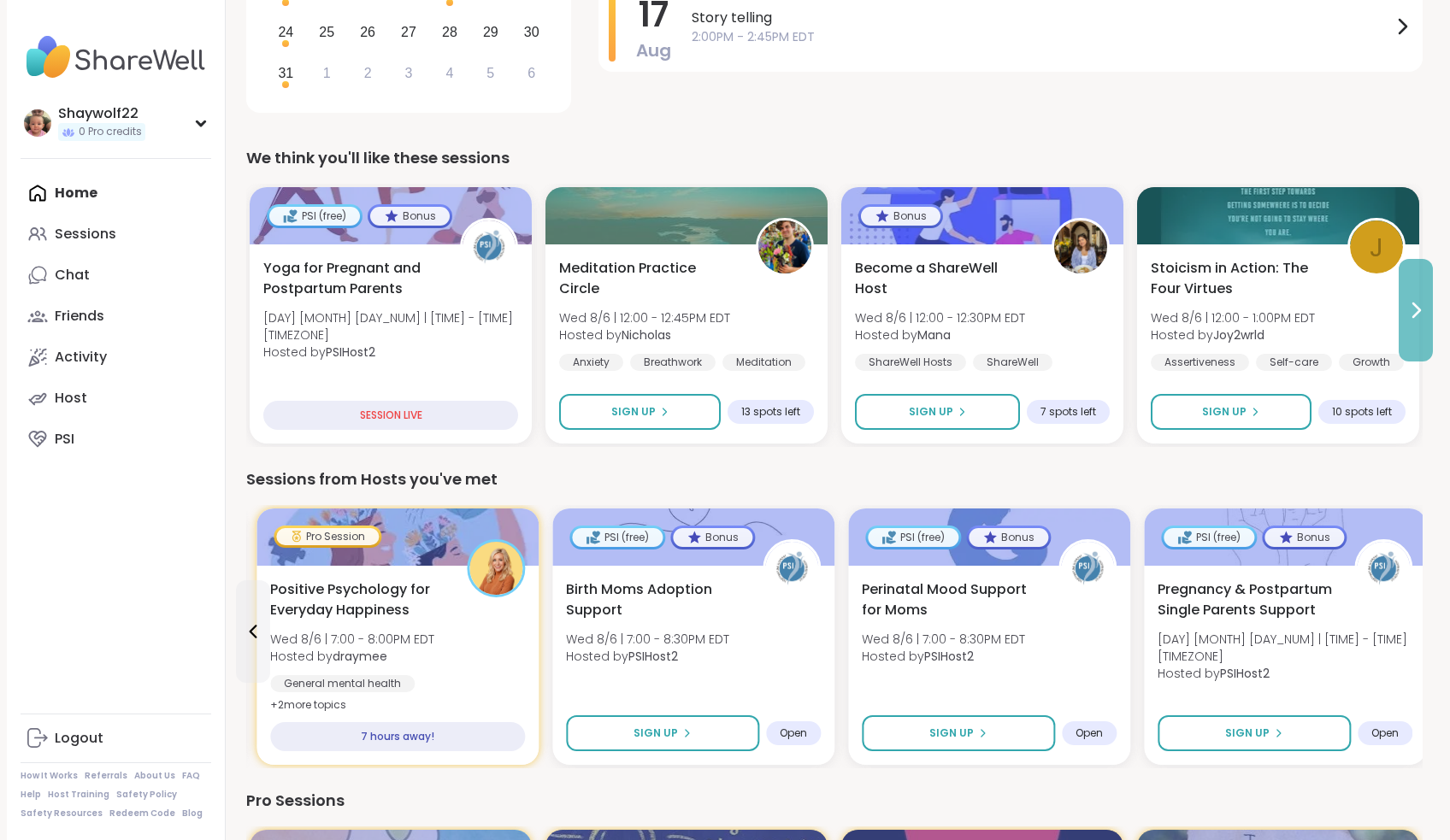 click at bounding box center [1416, 310] 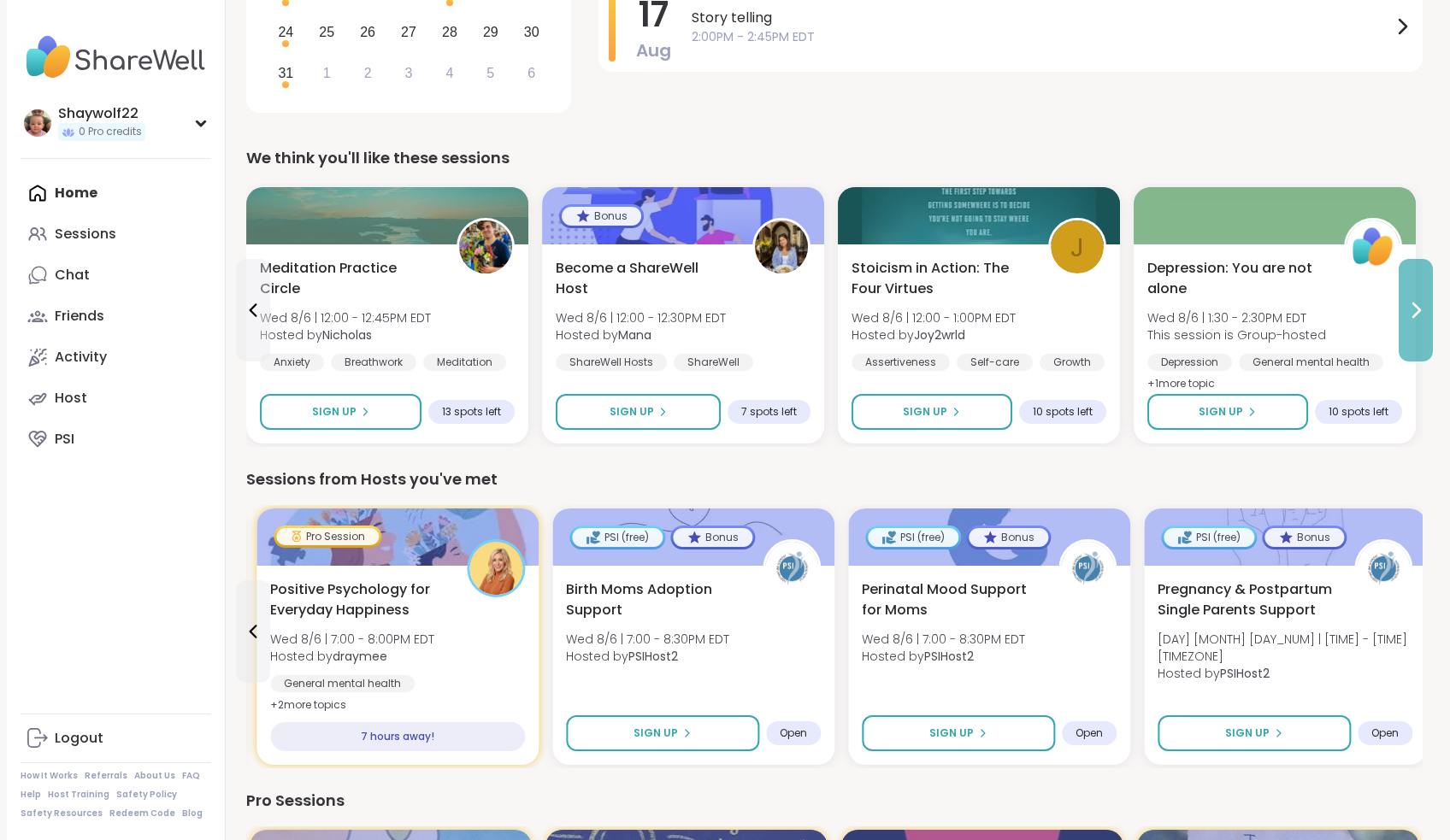 click at bounding box center (1416, 310) 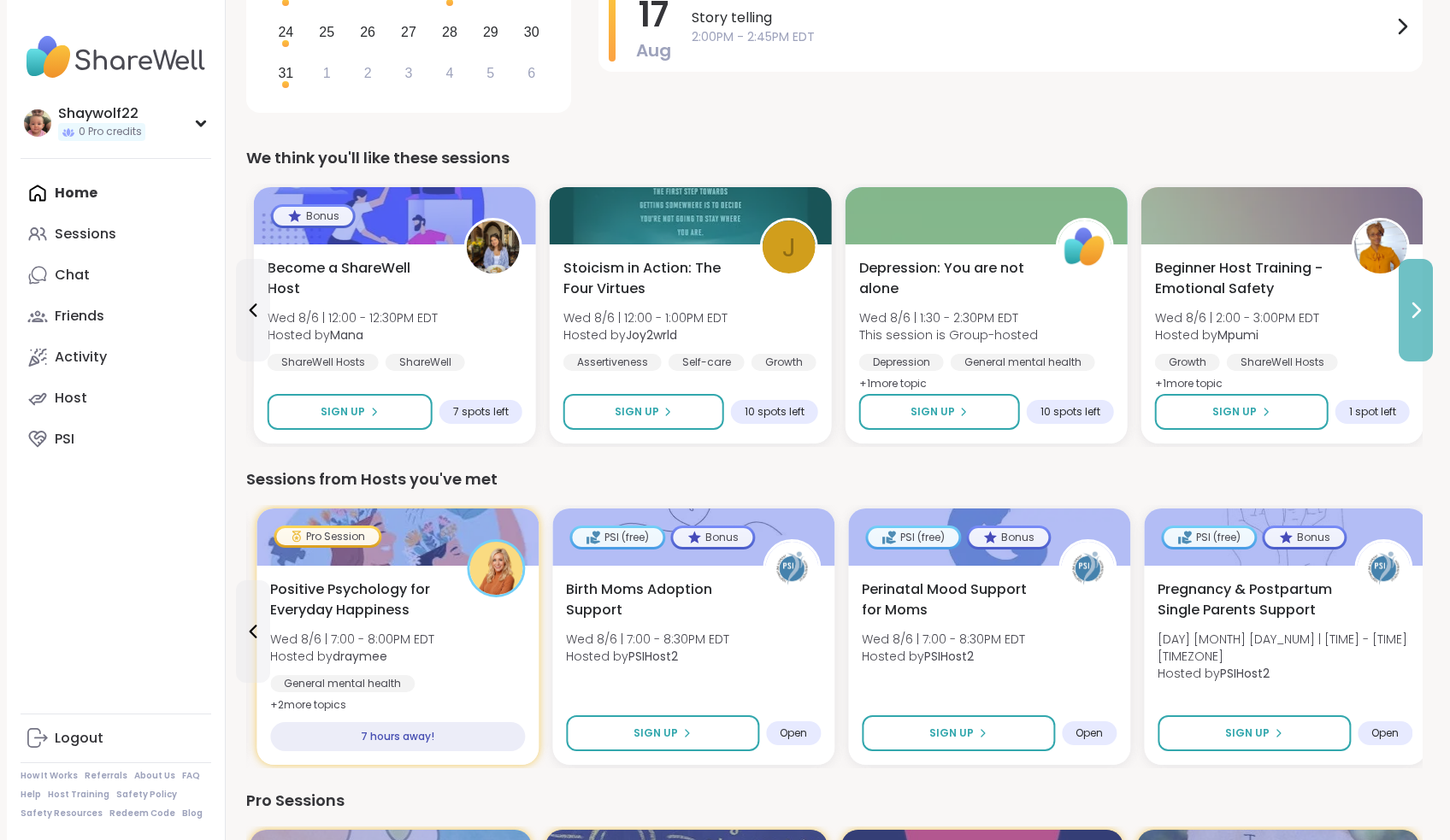 click at bounding box center (1416, 310) 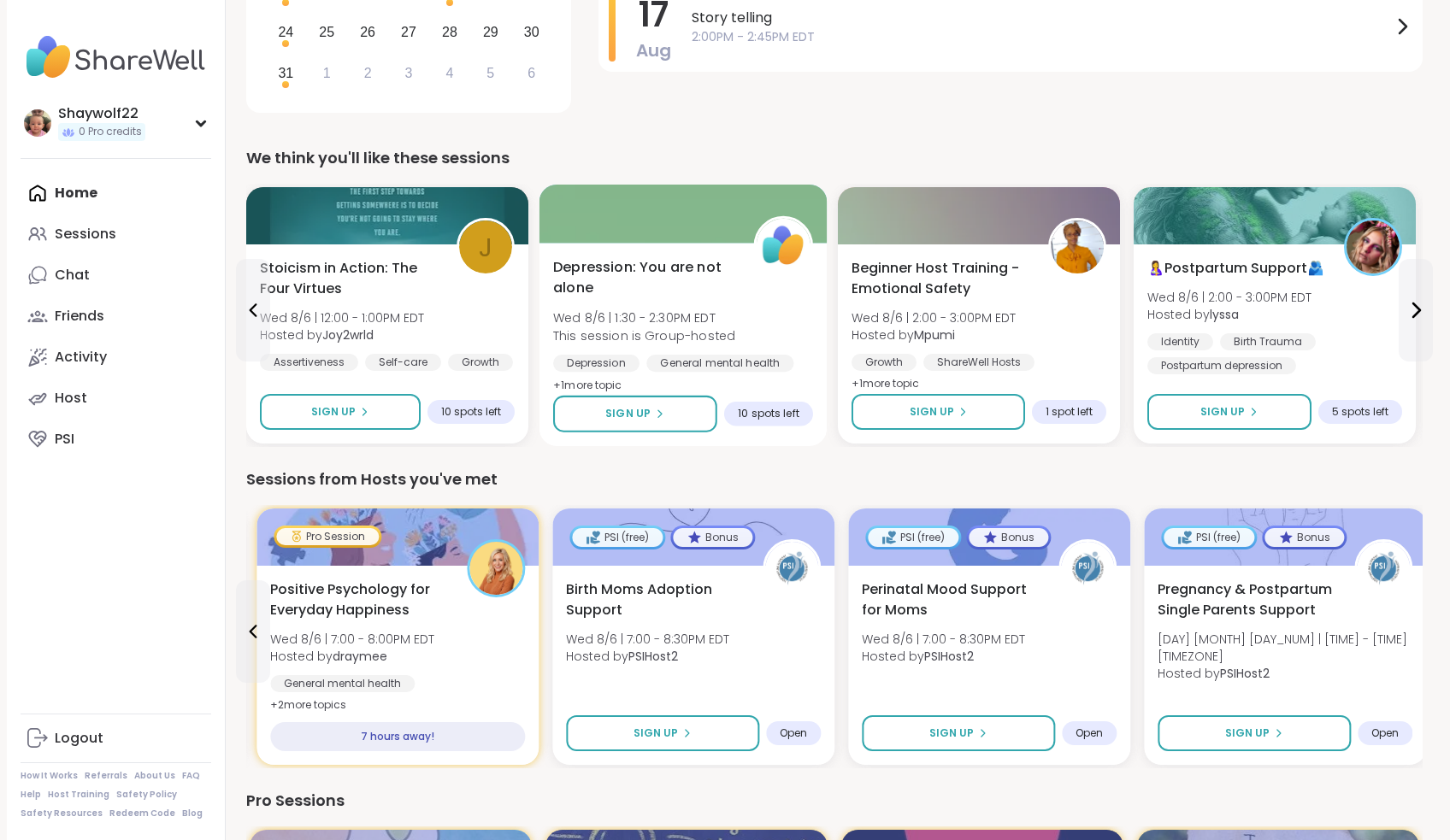 click on "+ 1  more topic" at bounding box center [587, 385] 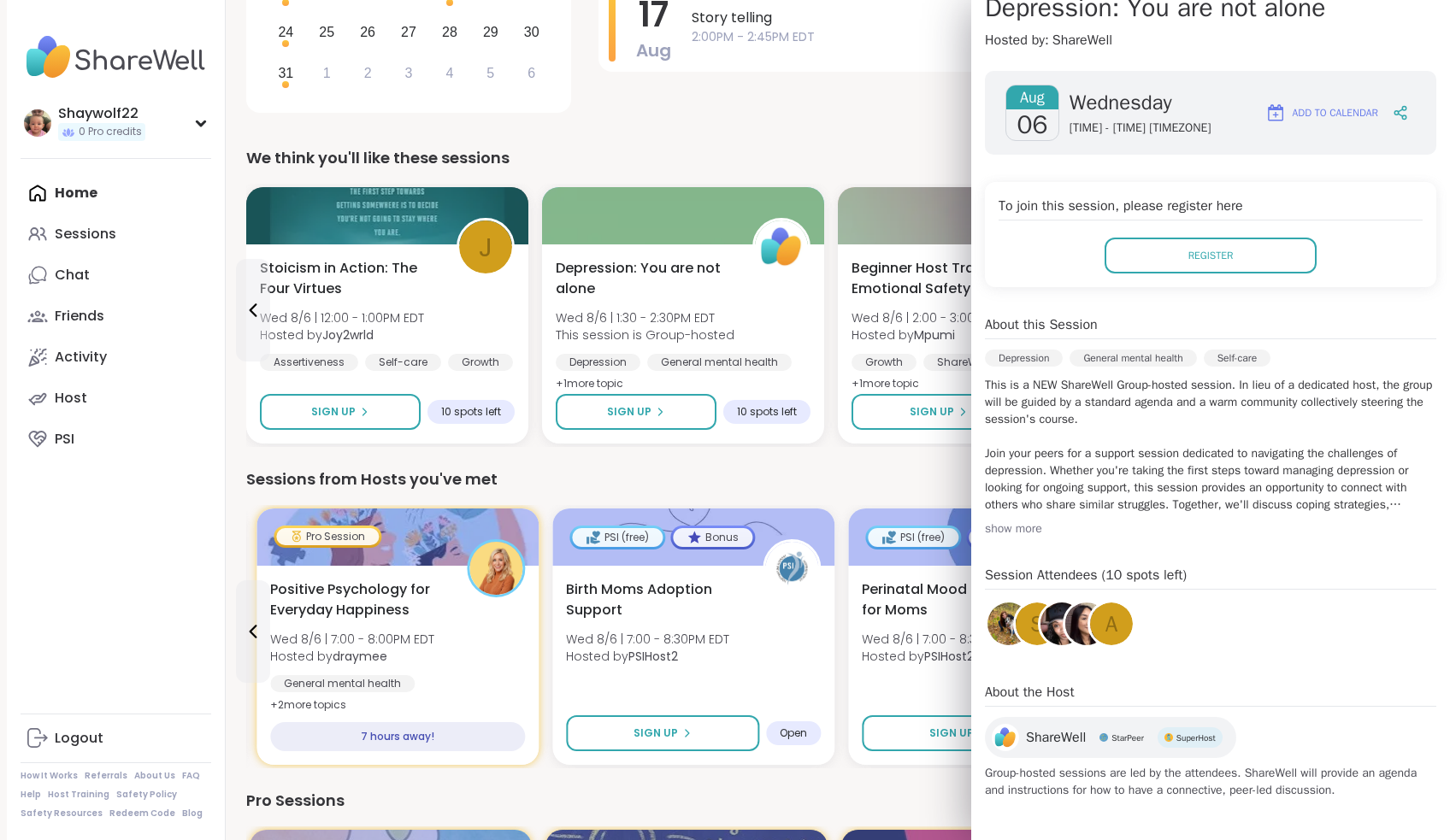 scroll, scrollTop: 179, scrollLeft: 0, axis: vertical 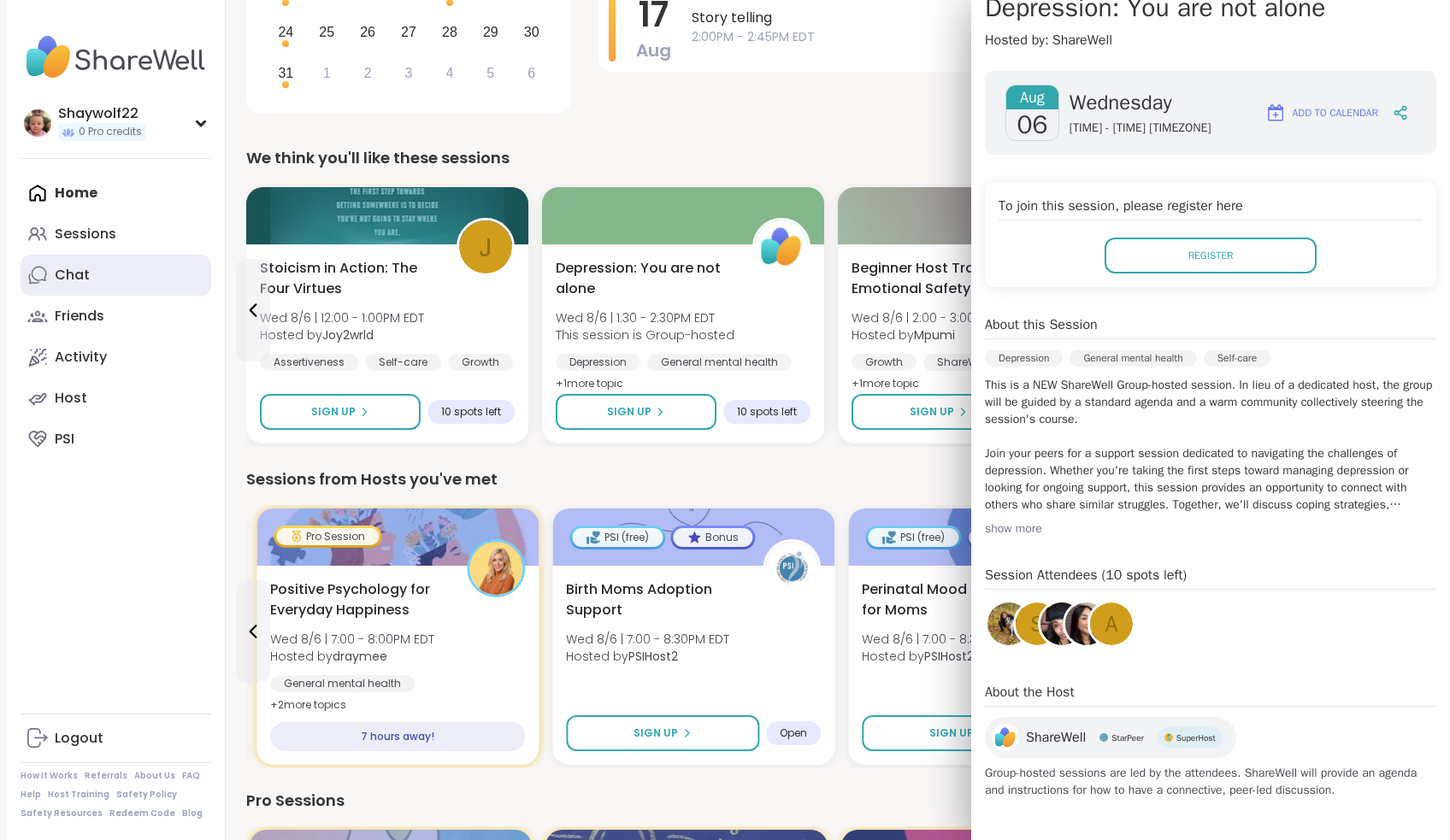 click on "Chat" at bounding box center [115, 275] 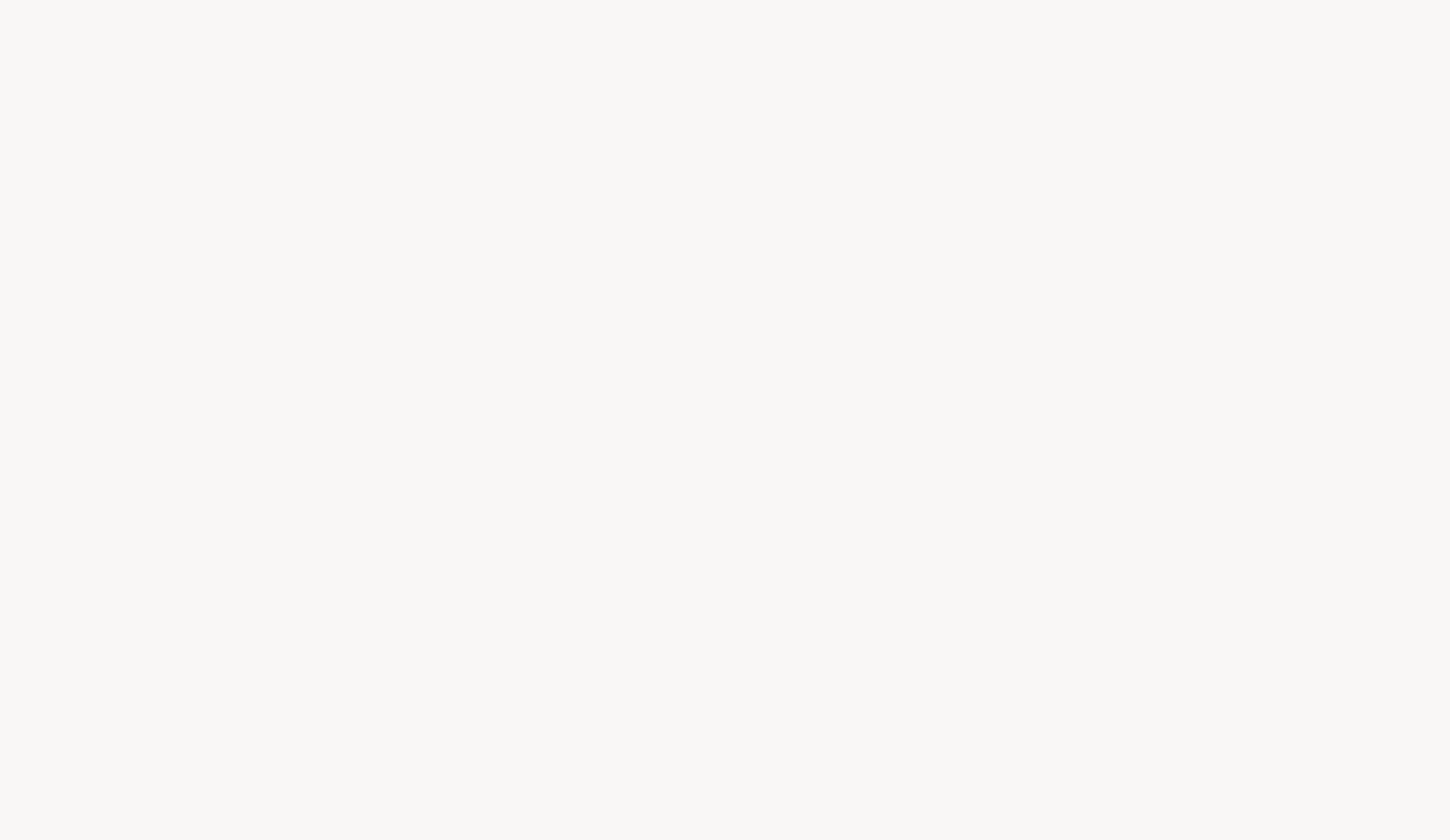 scroll, scrollTop: 0, scrollLeft: 0, axis: both 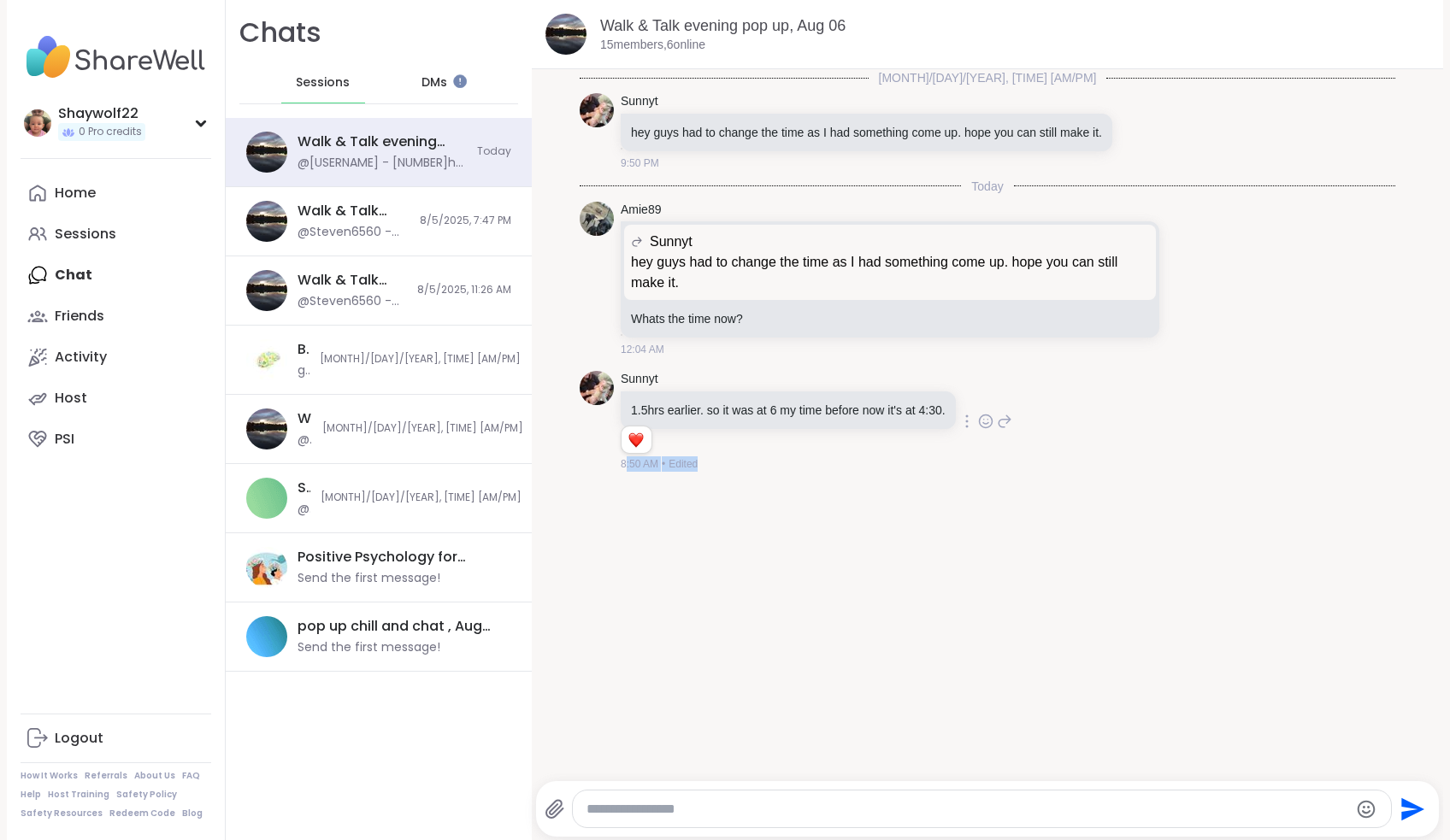 drag, startPoint x: 628, startPoint y: 463, endPoint x: 730, endPoint y: 463, distance: 102 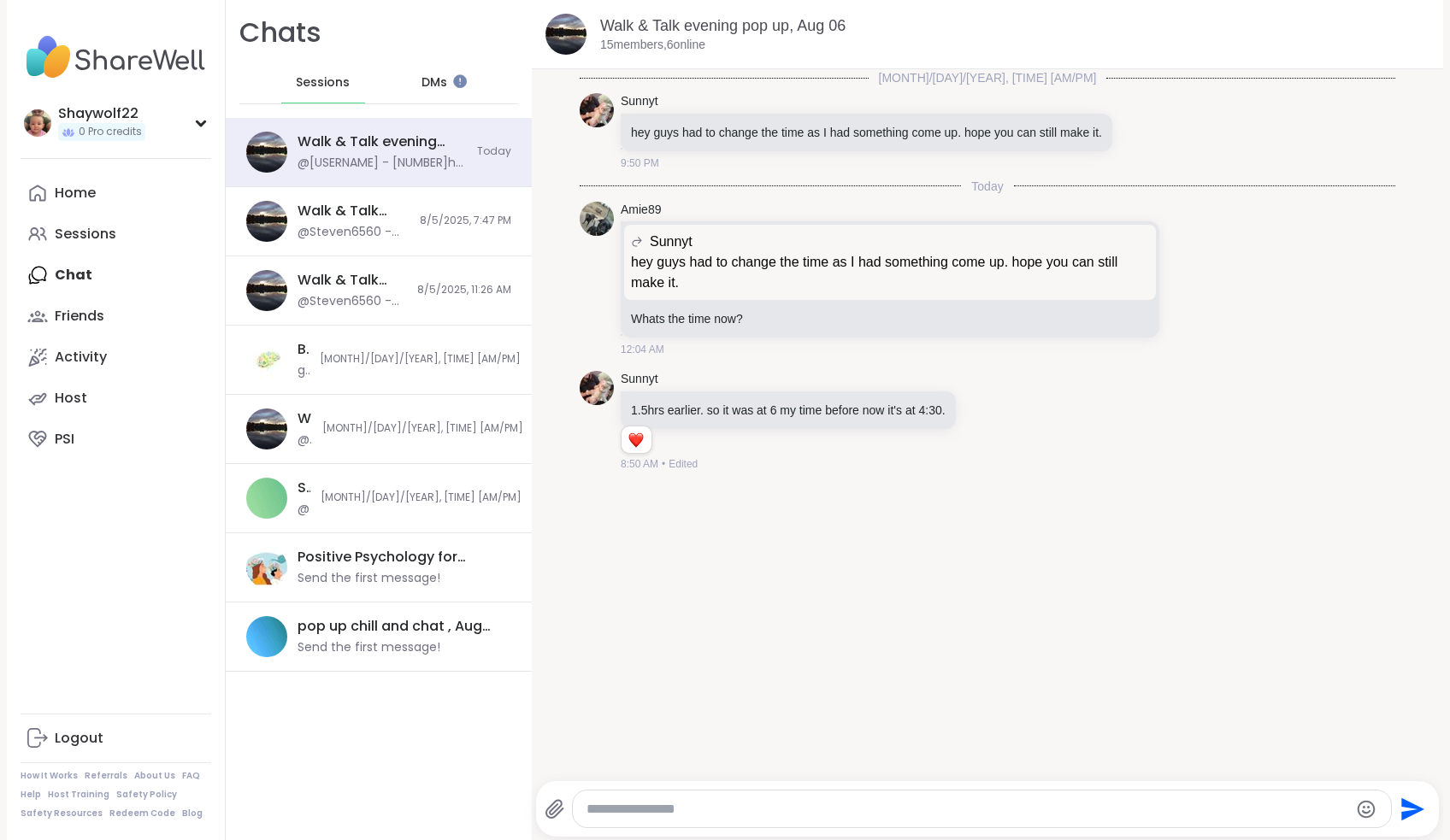 click on "[MONTH]/[DAY]/[YEAR], [TIME] [AM/PM] [USERNAME] [USERNAME] had to change the time as I had something come up. hope you can still make it. [TIME] [AM/PM] [USERNAME] [USERNAME] had to change the time as I had something come up. hope you can still make it. hey guys had to change the time as I had something come up. hope you can still make it. Whats the time now? [TIME] [AM/PM] [USERNAME] [TIME] [AM/PM] • Edited" at bounding box center [987, 420] 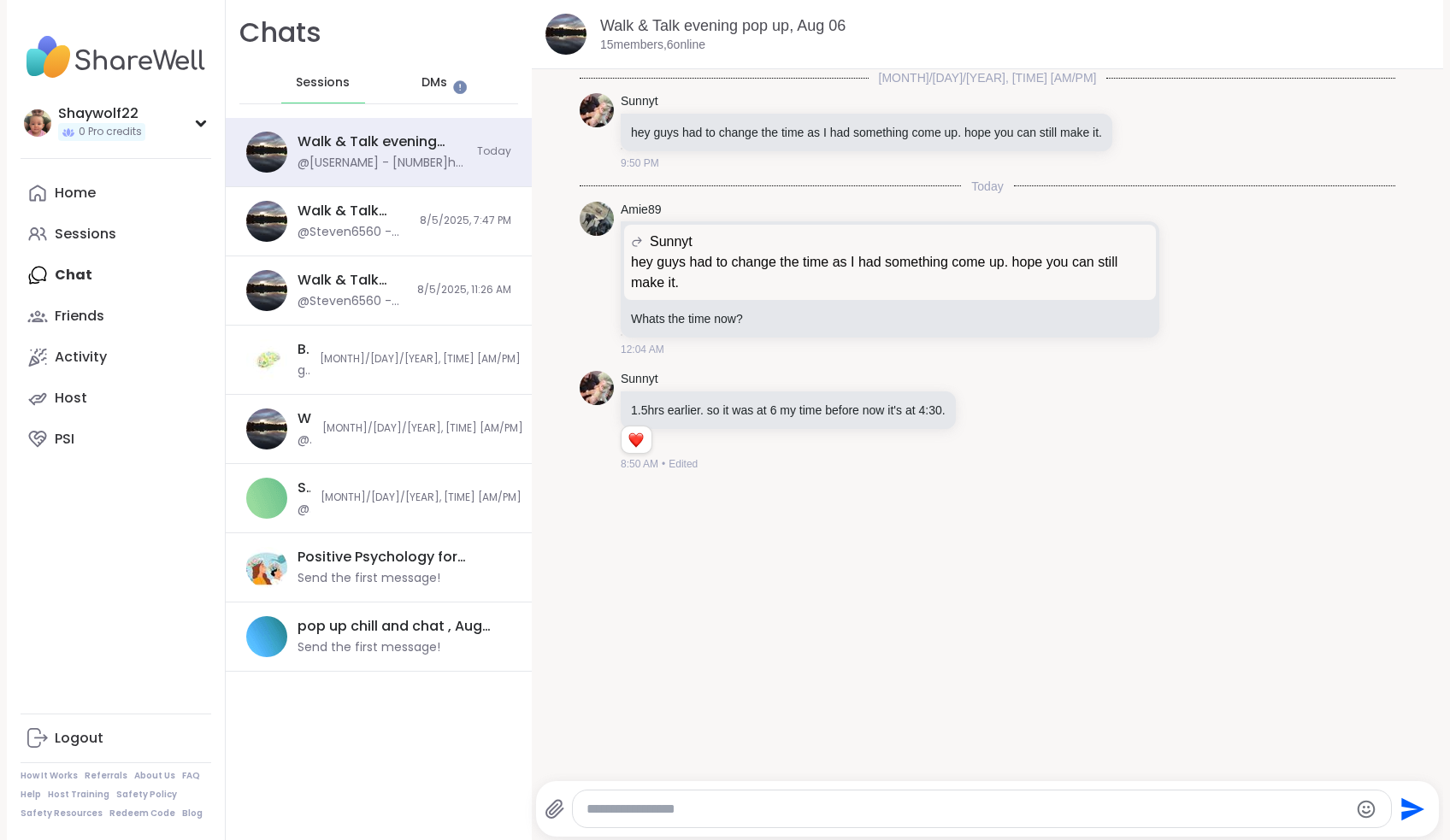 scroll, scrollTop: 0, scrollLeft: 0, axis: both 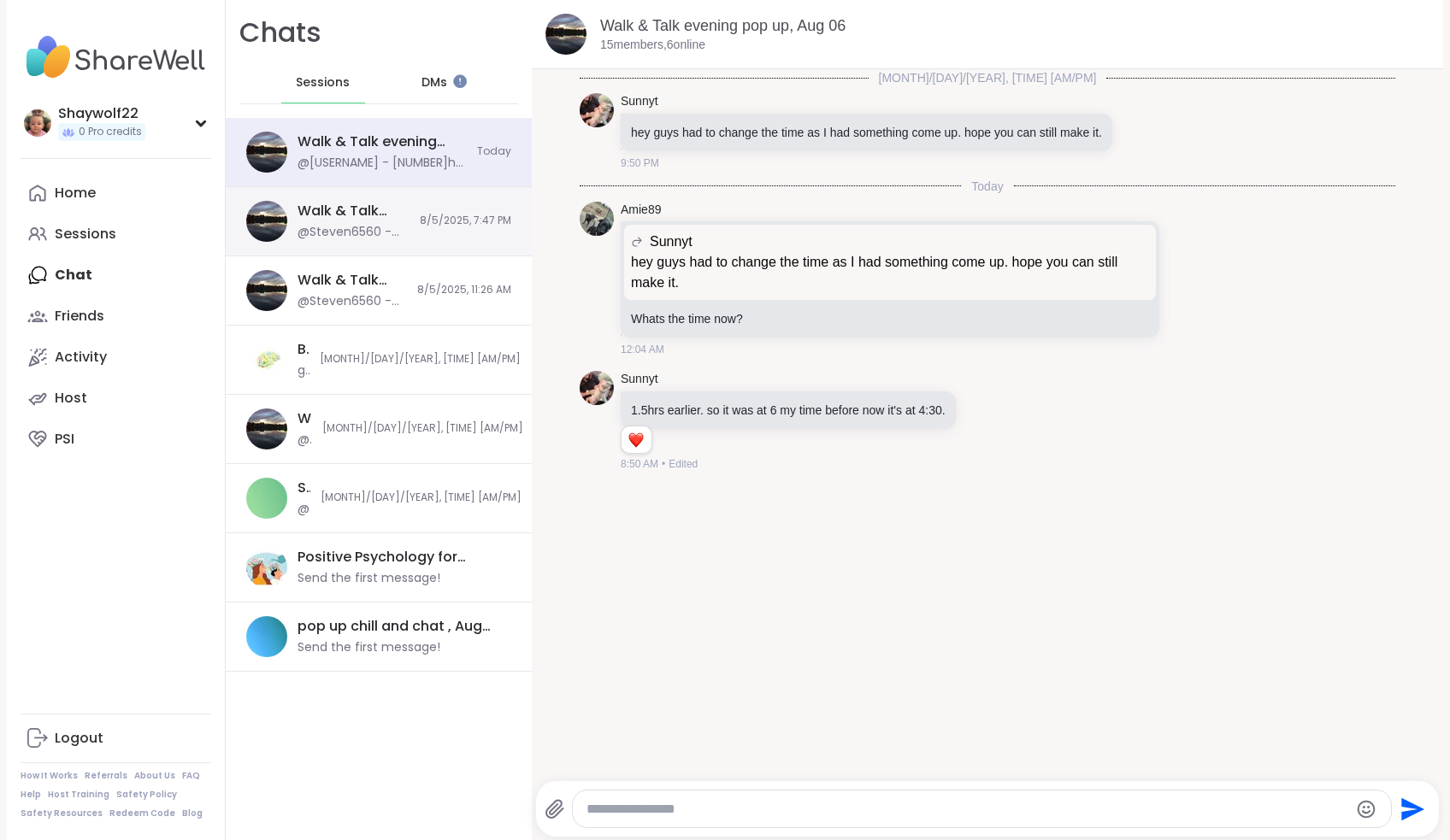 click on "Walk & Talk evening pop up, [MONTH] [DAY_NUM] @[USERNAME] - Sorry your phone crashed! I just want to say it is always a real pleasure walking with all of you who could make the walk and those who were with us from home. Thank you, [USERNAME]! I hope everyone has a good night! [MONTH]/[DAY]/[YEAR], [TIME] [AM/PM]" at bounding box center [379, 221] 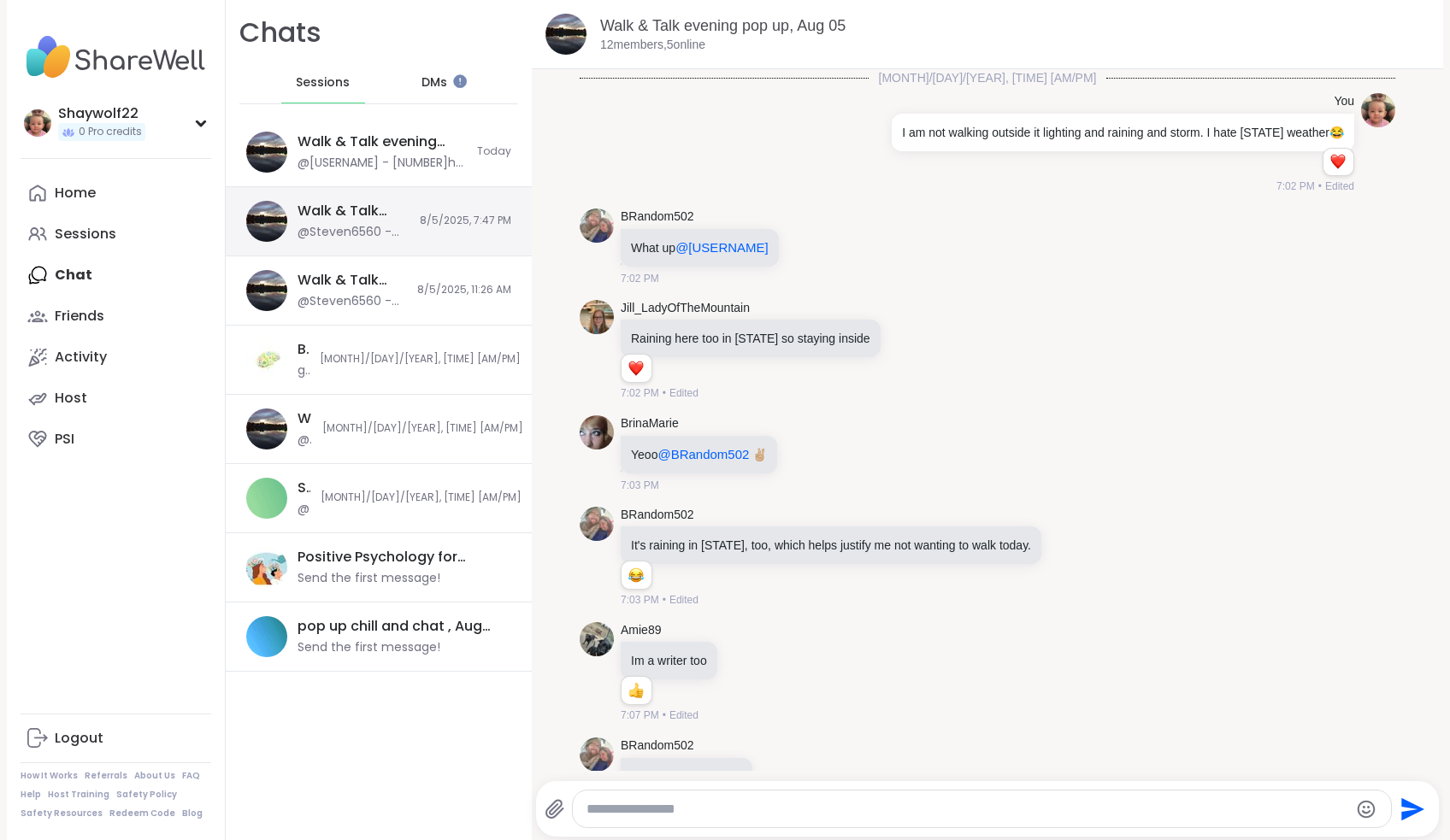 scroll, scrollTop: 652, scrollLeft: 0, axis: vertical 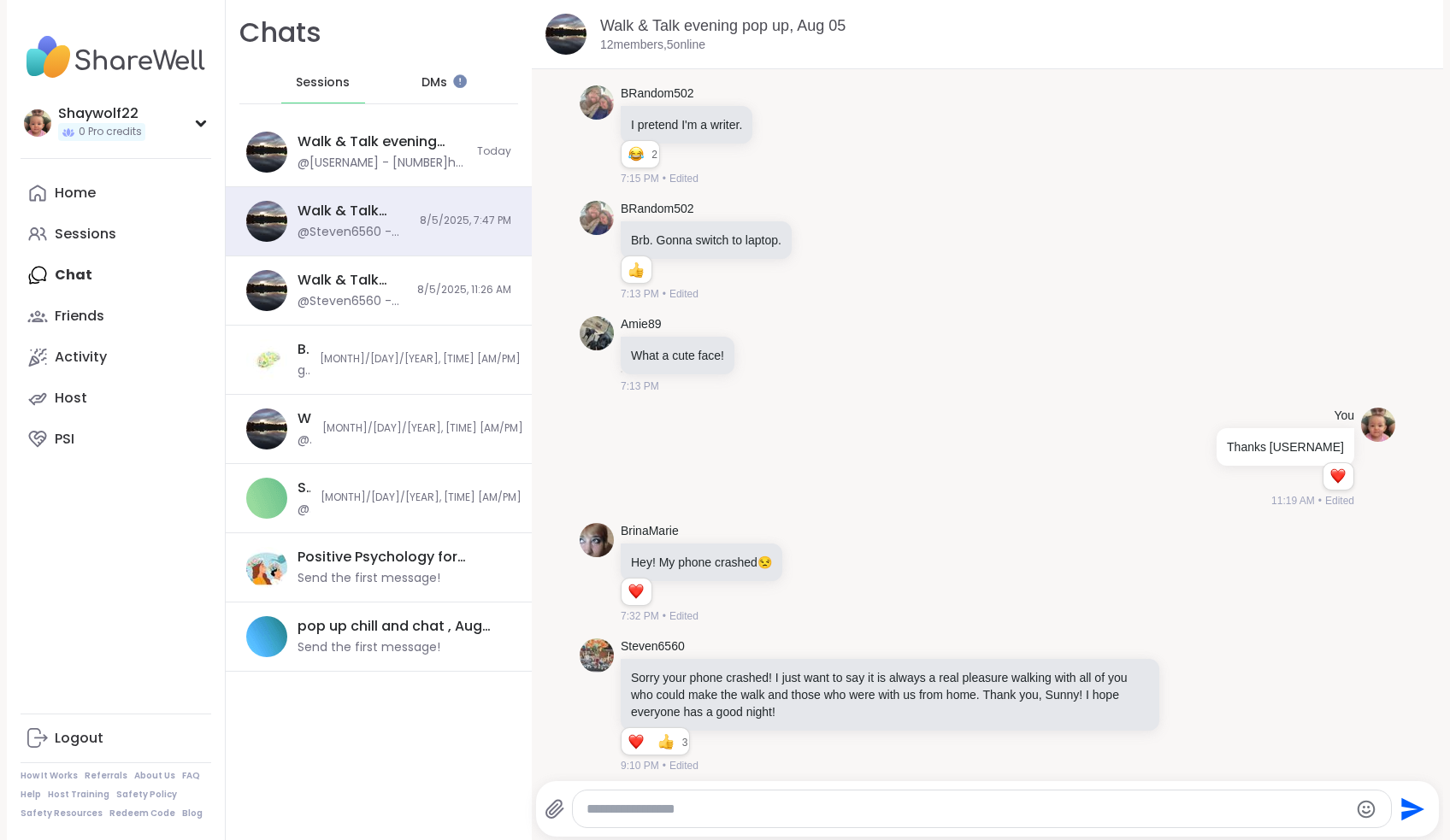 click on "DMs" at bounding box center [435, 83] 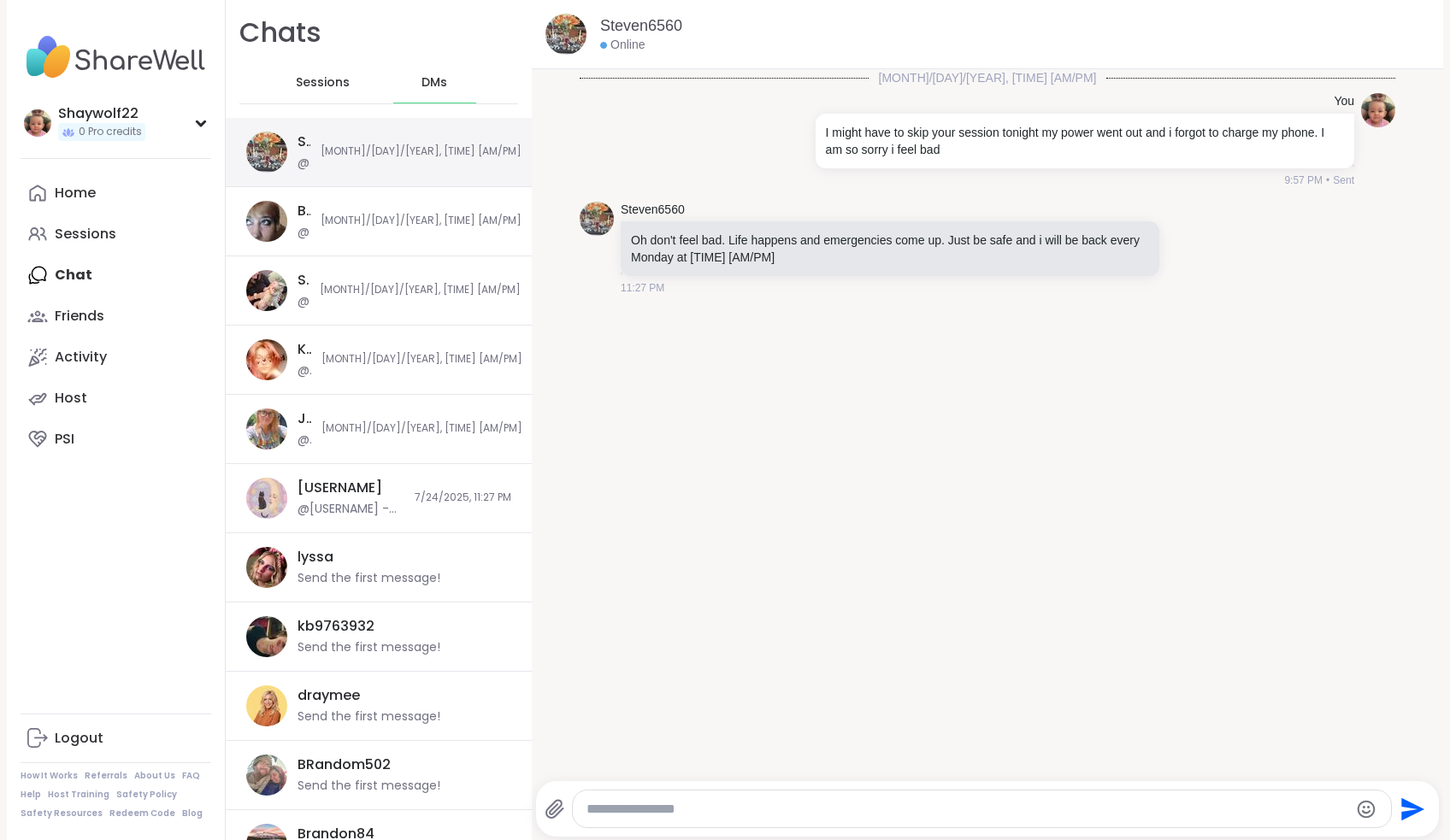 click on "@[USERNAME] - Oh don't feel bad. Life happens and emergencies come up. Just be safe and i will be back every Monday at [TIME] [AM/PM]" at bounding box center (304, 163) 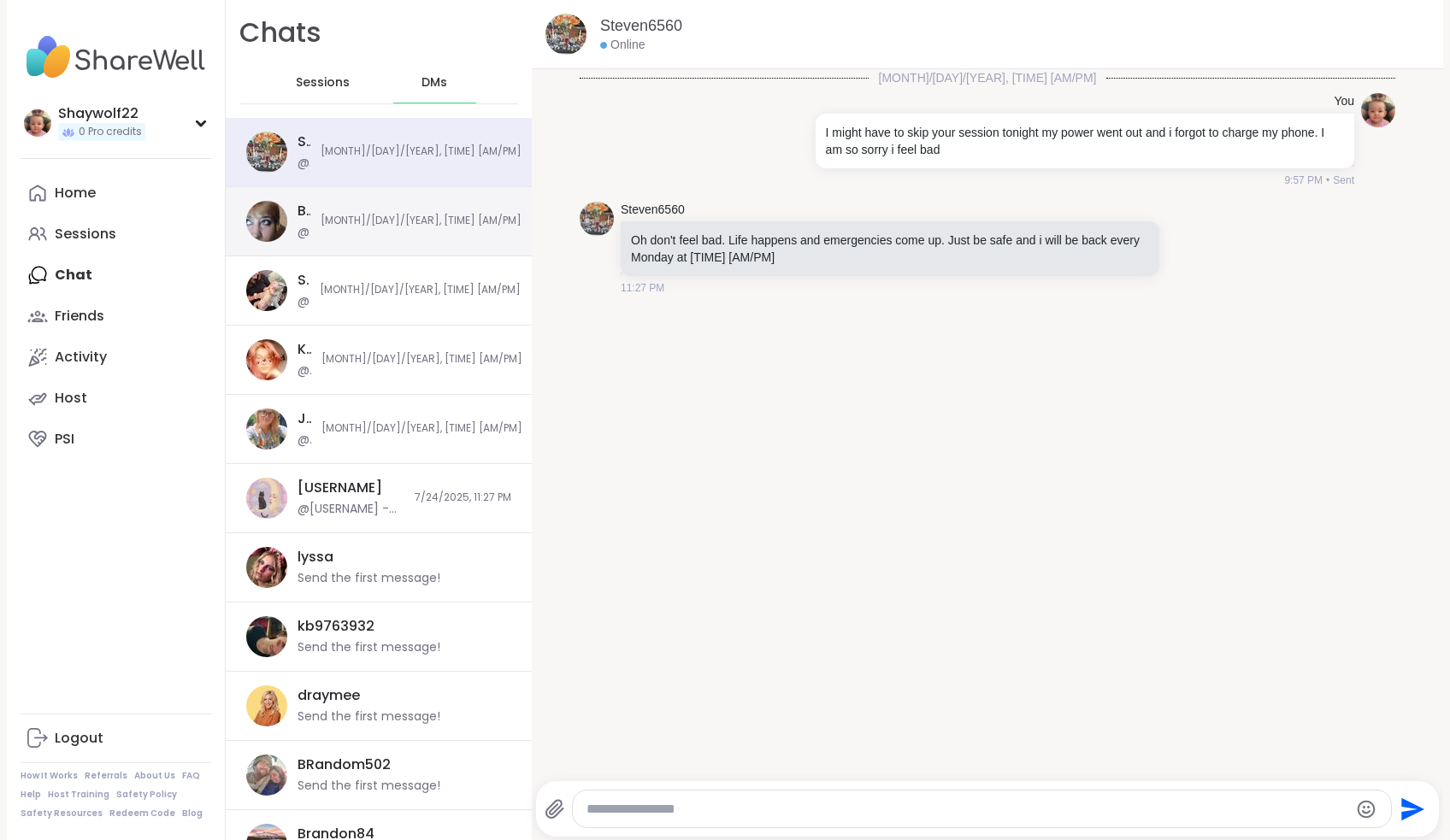 click on "[USERNAME] @[USERNAME] - No worries! I'm waiting to see if more people are interested. If so imma start hosting a group when I get back from vacation [MONTH] [DAY_NUM]." at bounding box center [304, 221] 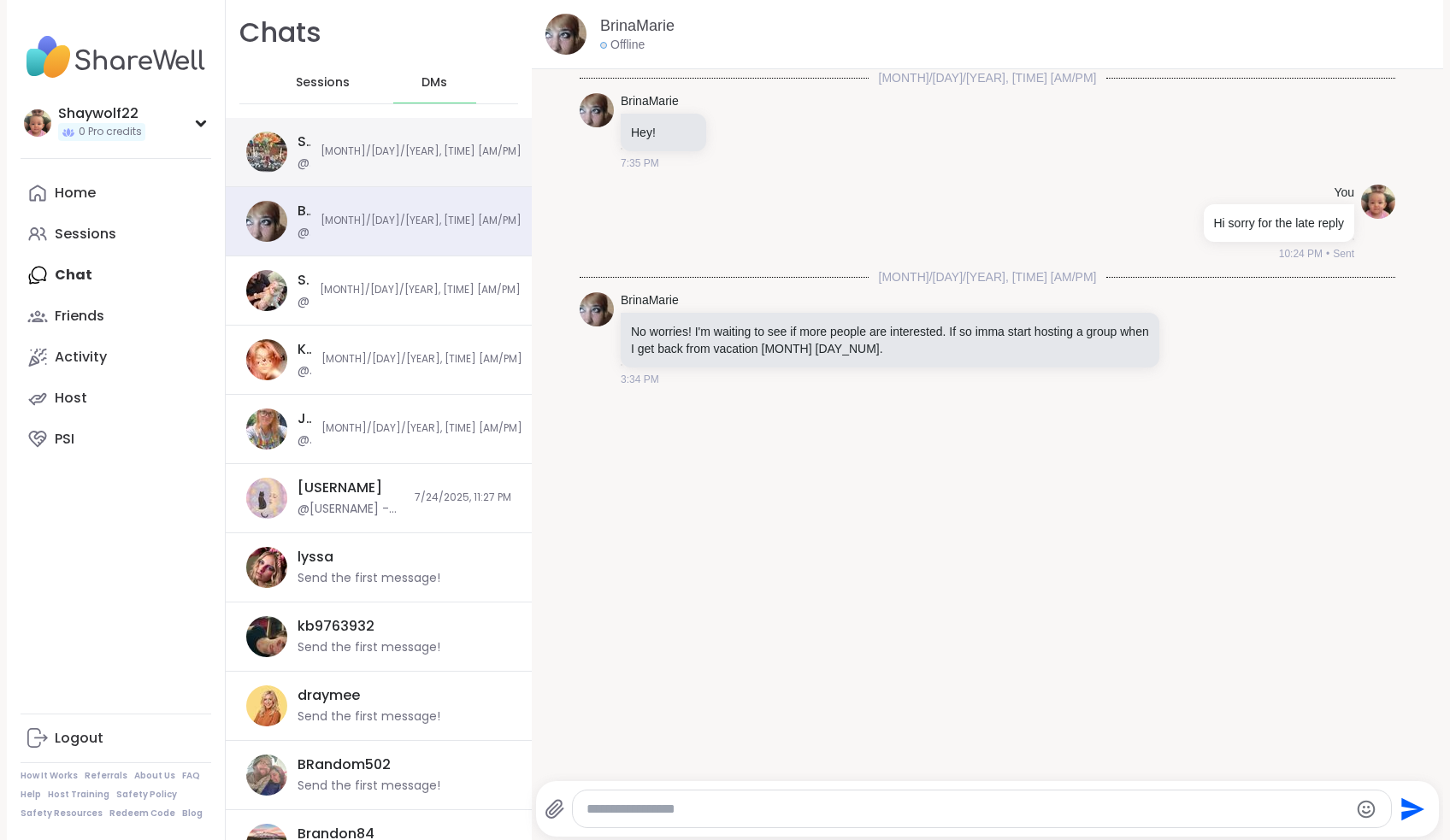click on "@[USERNAME] - Oh don't feel bad. Life happens and emergencies come up. Just be safe and i will be back every Monday at [TIME] [AM/PM]" at bounding box center [304, 163] 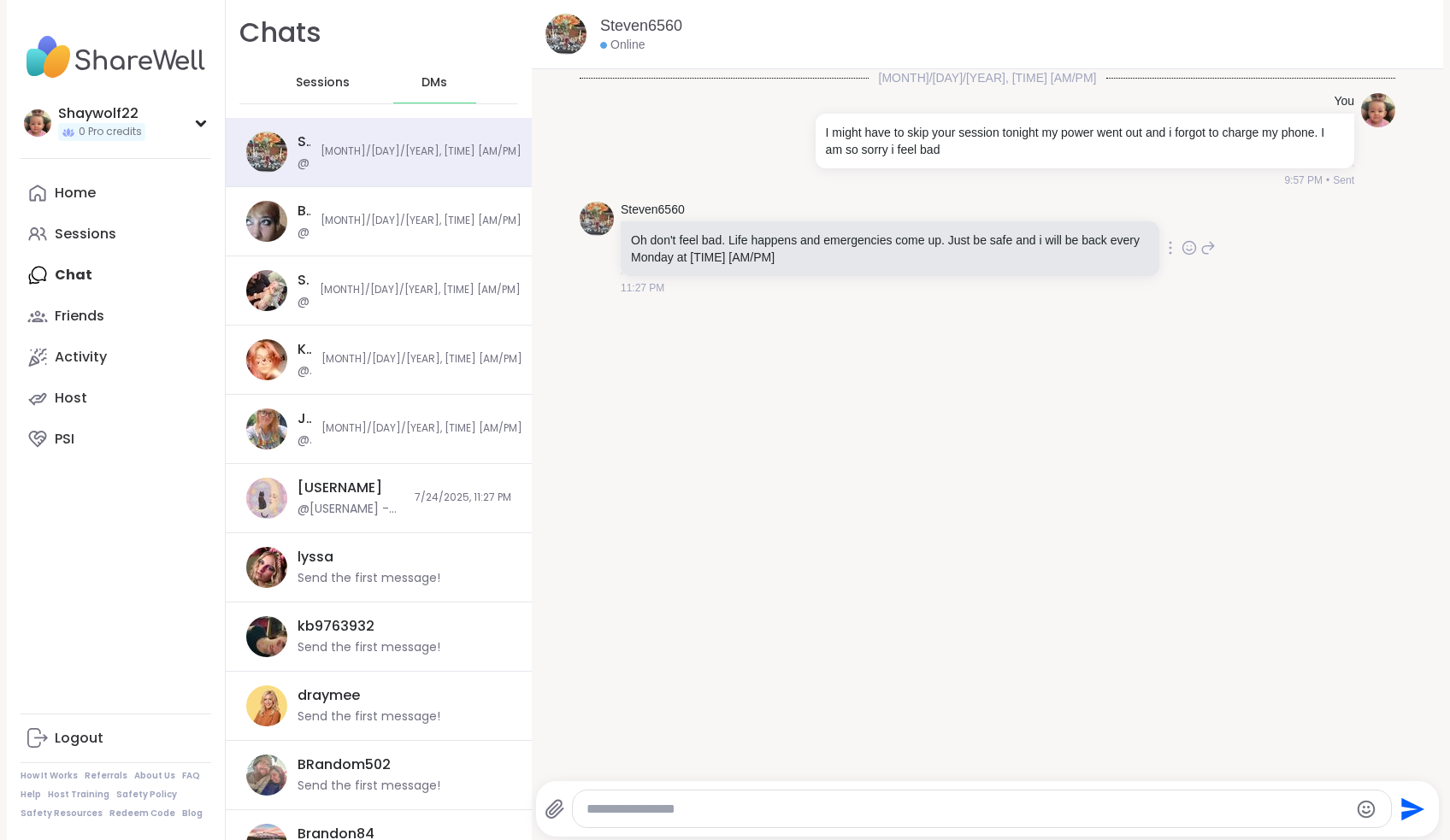 click at bounding box center (597, 219) 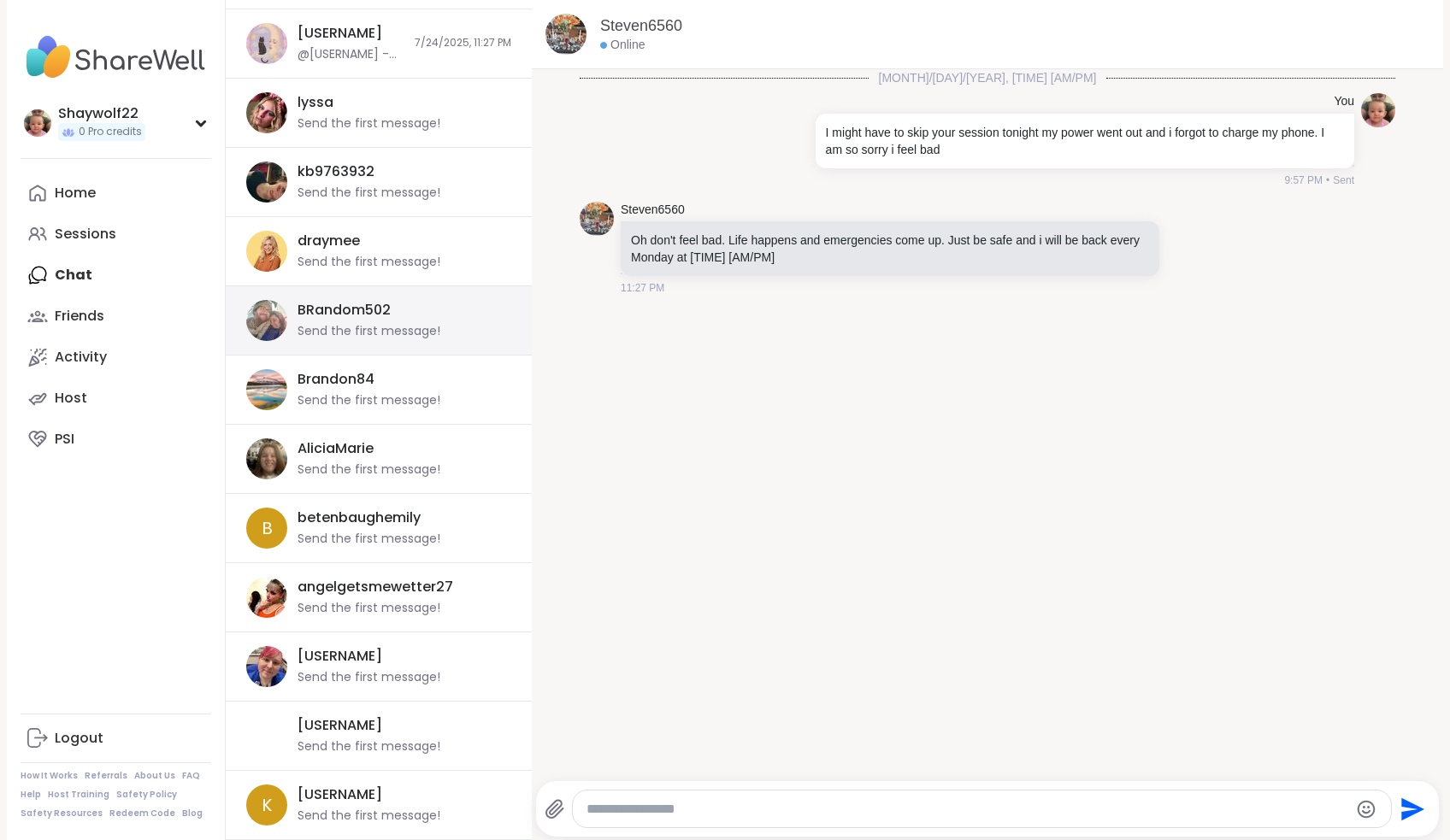 scroll, scrollTop: 455, scrollLeft: 0, axis: vertical 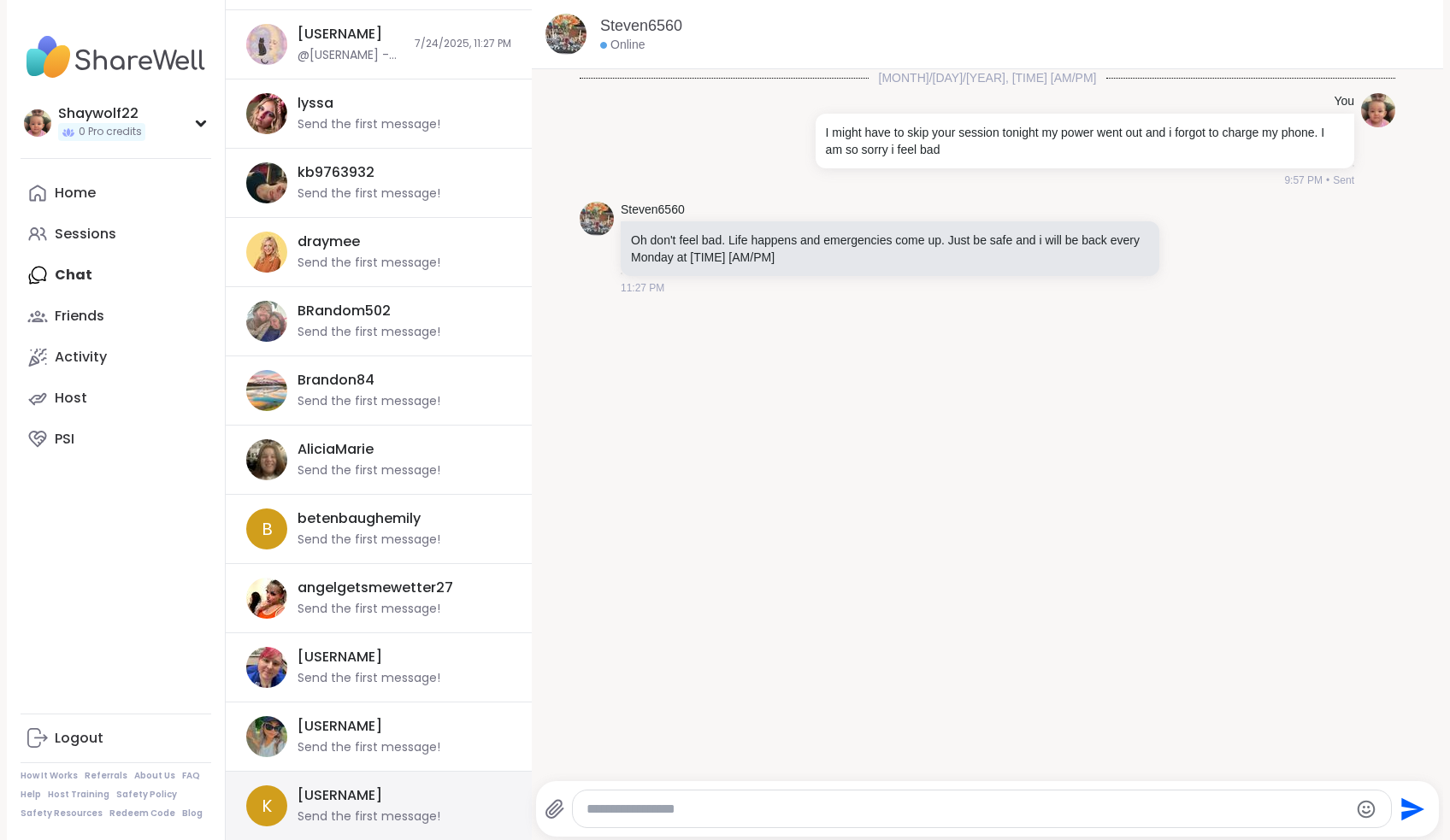 click on "[USERNAME] Send the first message!" at bounding box center (399, 806) 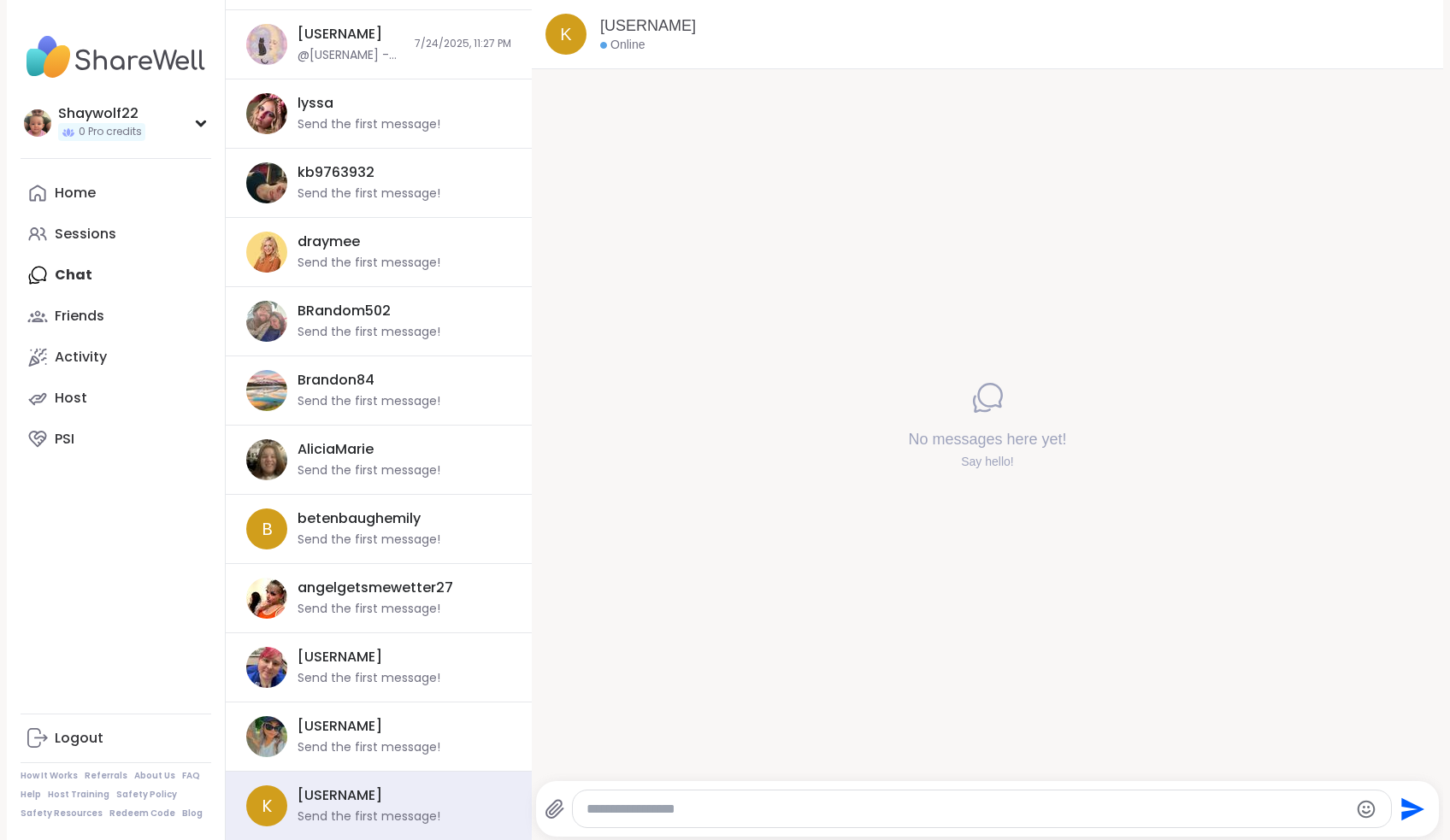 click at bounding box center (967, 809) 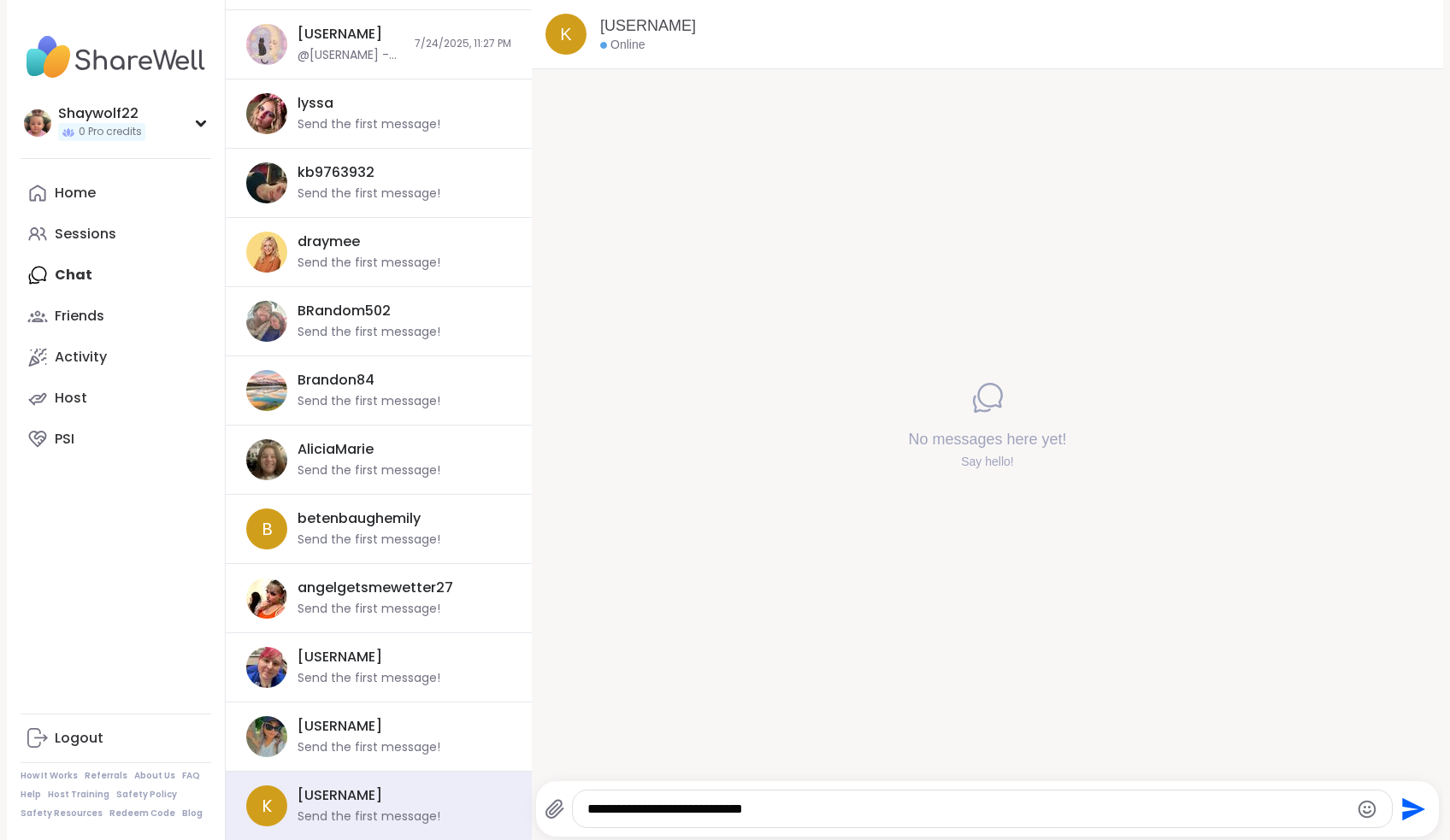 type on "**********" 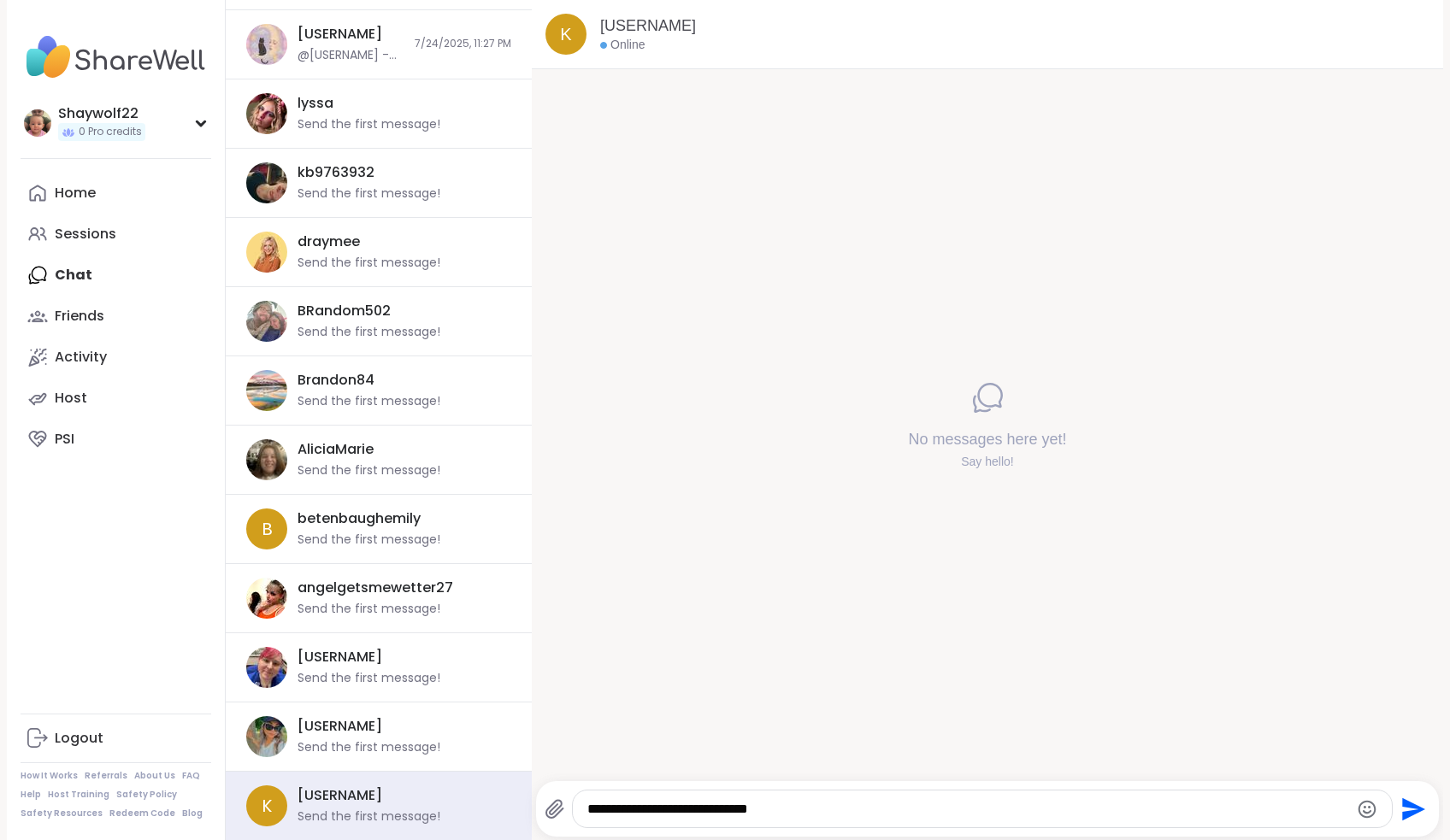 type 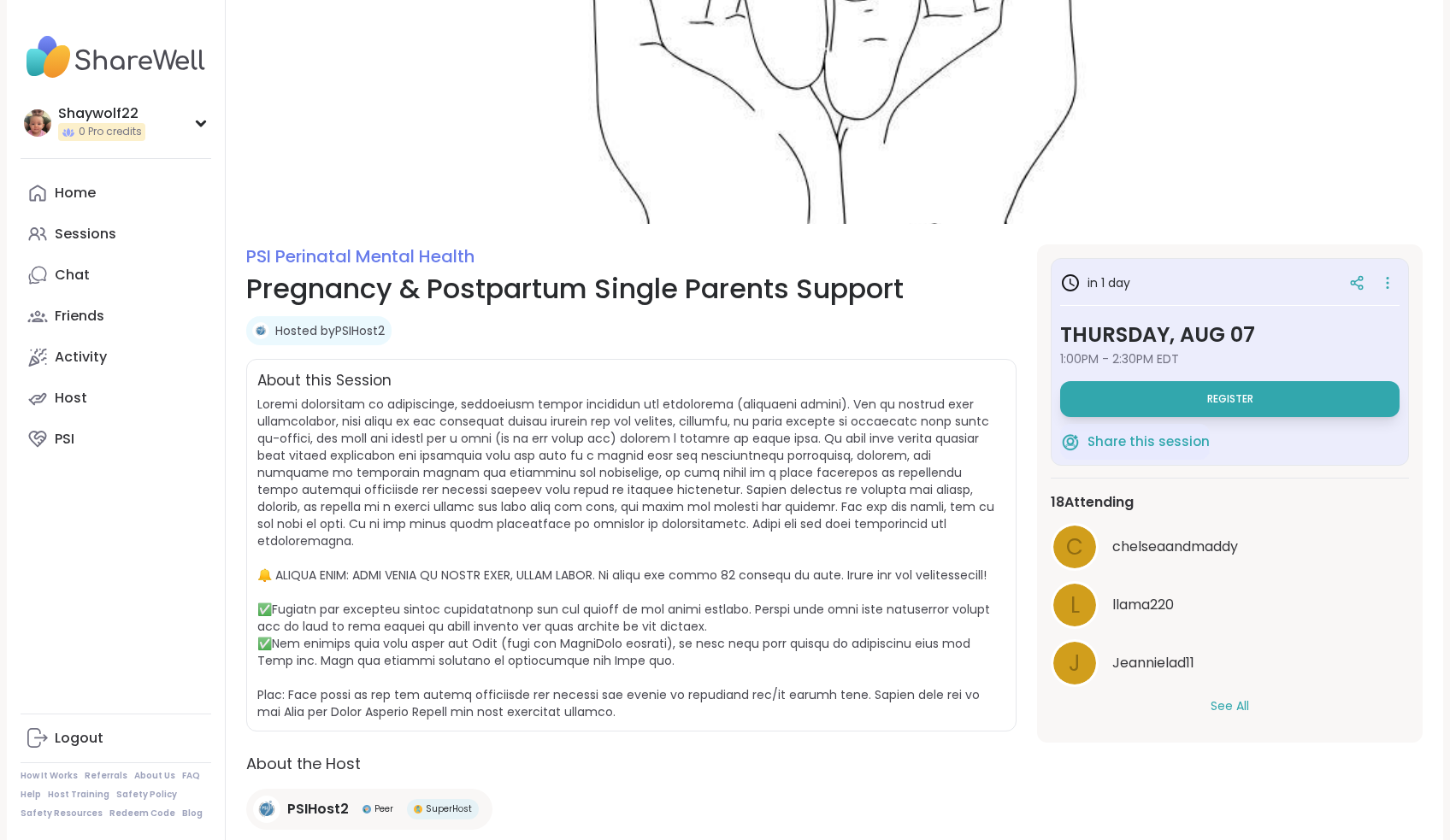 scroll, scrollTop: 0, scrollLeft: 0, axis: both 